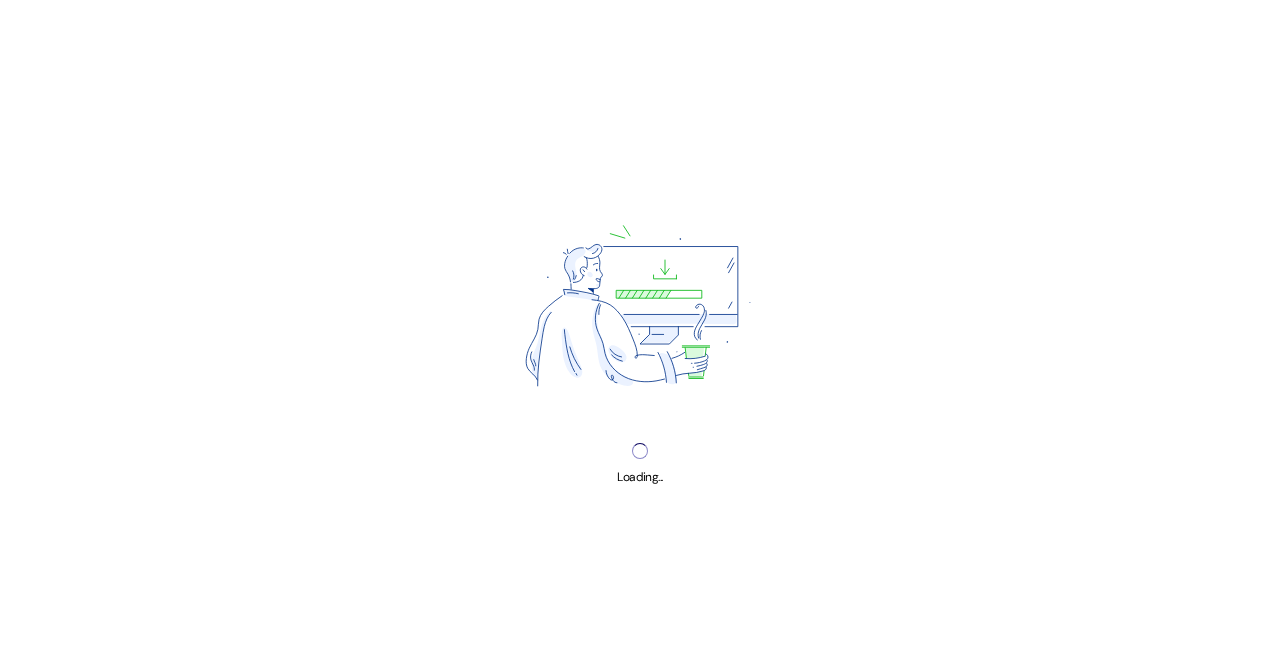 scroll, scrollTop: 0, scrollLeft: 0, axis: both 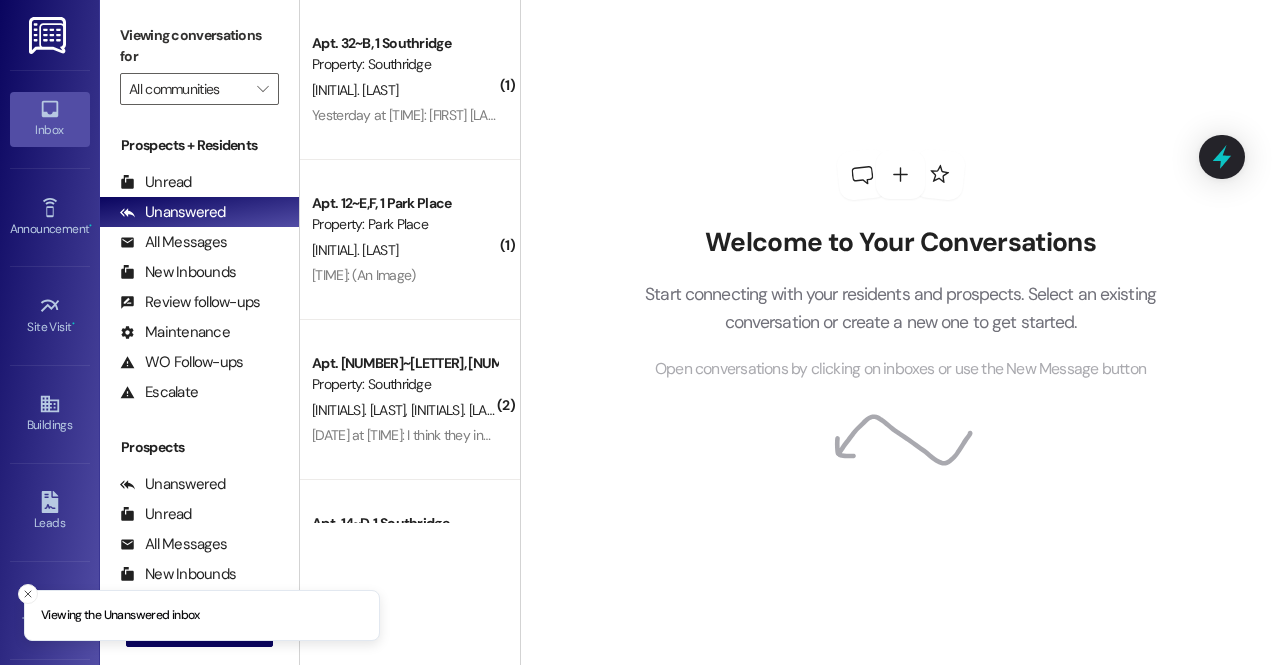 click on "Prospects + Residents Unread (0) Unread: Any message you haven't read yet will show up here Unanswered (0) Unanswered: ResiDesk identifies open questions and unanswered conversations so you can respond to them. All Messages (undefined) All Messages: This is your inbox. All of your tenant messages will show up here. New Inbounds (0) New Inbounds: If you publicly post your ResiDesk number, all new inbound messages from people who do not currently have a lease and are not currently prospects the last 45 days will surface here. Review follow-ups (undefined) Review follow-ups: ResiDesk identifies open review candidates and conversations so you can respond to them. Maintenance (undefined) Maintenance: ResiDesk identifies conversations around maintenance or work orders from the last 14 days so you can respond to them. WO Follow-ups (undefined) WO Follow-ups: ResiDesk identifies follow-ups around maintenance or work orders from the last 7 days so you can respond to them. Escalate (undefined)" at bounding box center (199, 271) 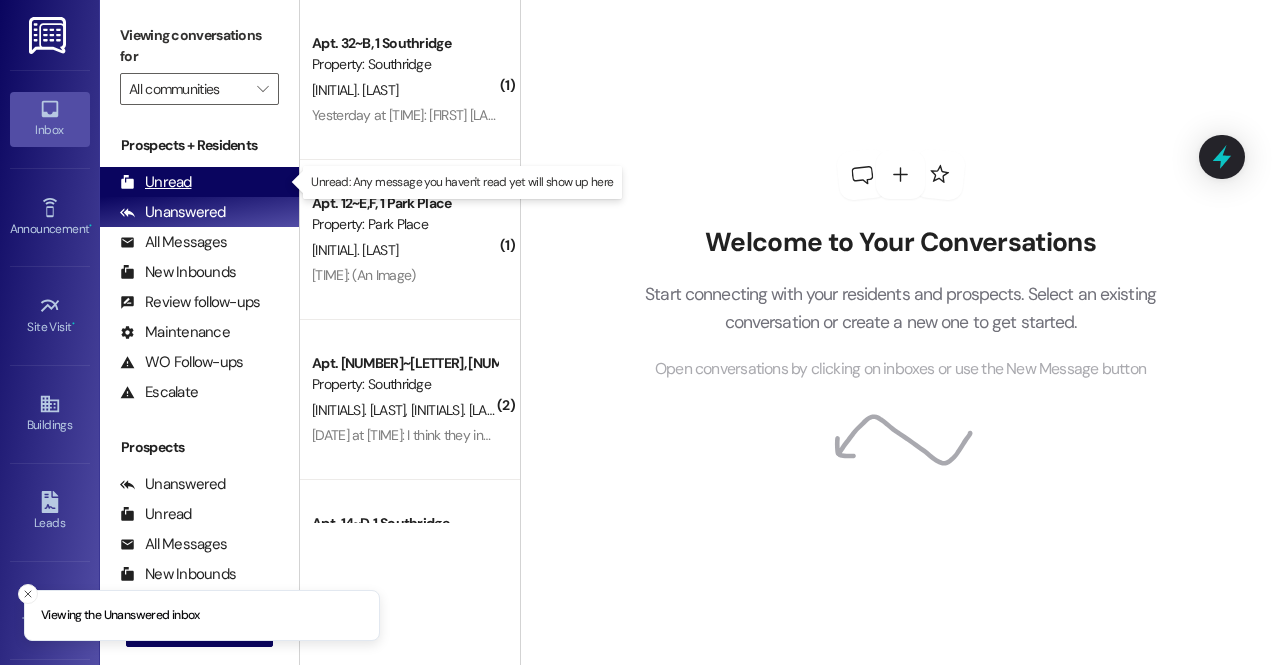 click on "Unread (0)" at bounding box center [199, 182] 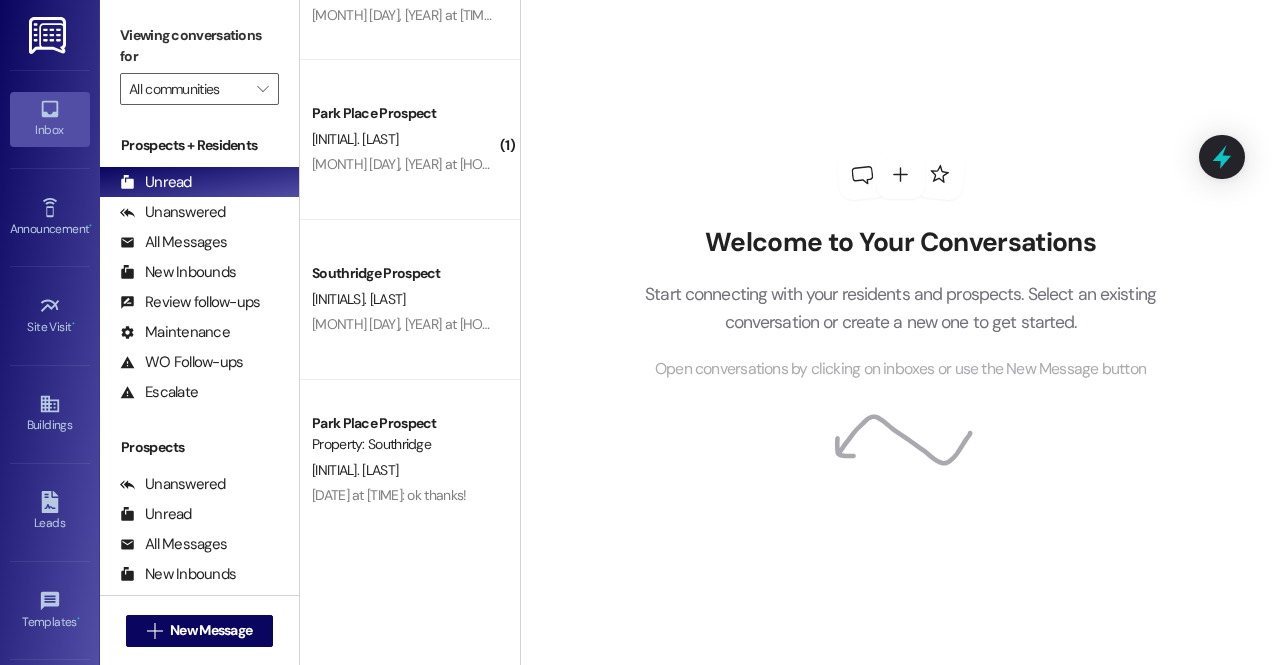 scroll, scrollTop: 5514, scrollLeft: 0, axis: vertical 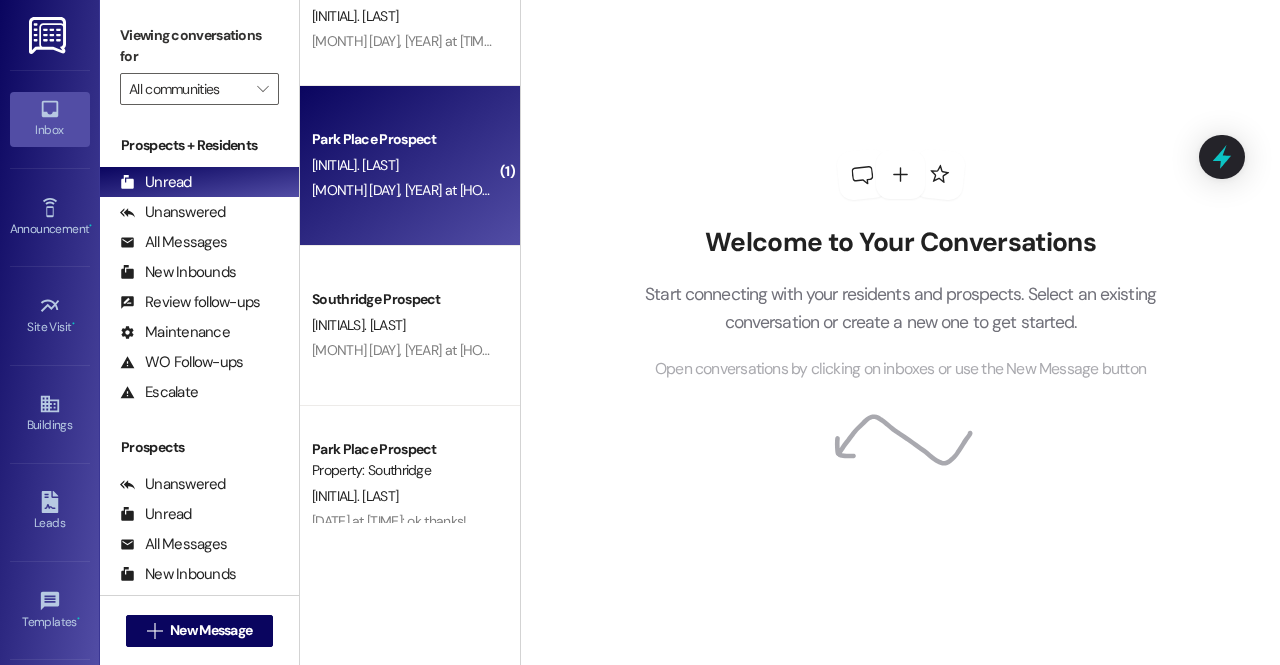 click on "Park Place Prospect [INITIAL]. [LAST] [MONTH] [DAY], [YEAR] at [HOUR]:[MINUTE] [AM/PM]: I believe she submitted it [MONTH] [DAY], [YEAR] at [HOUR]:[MINUTE] [AM/PM]: I believe she submitted it" at bounding box center (410, 166) 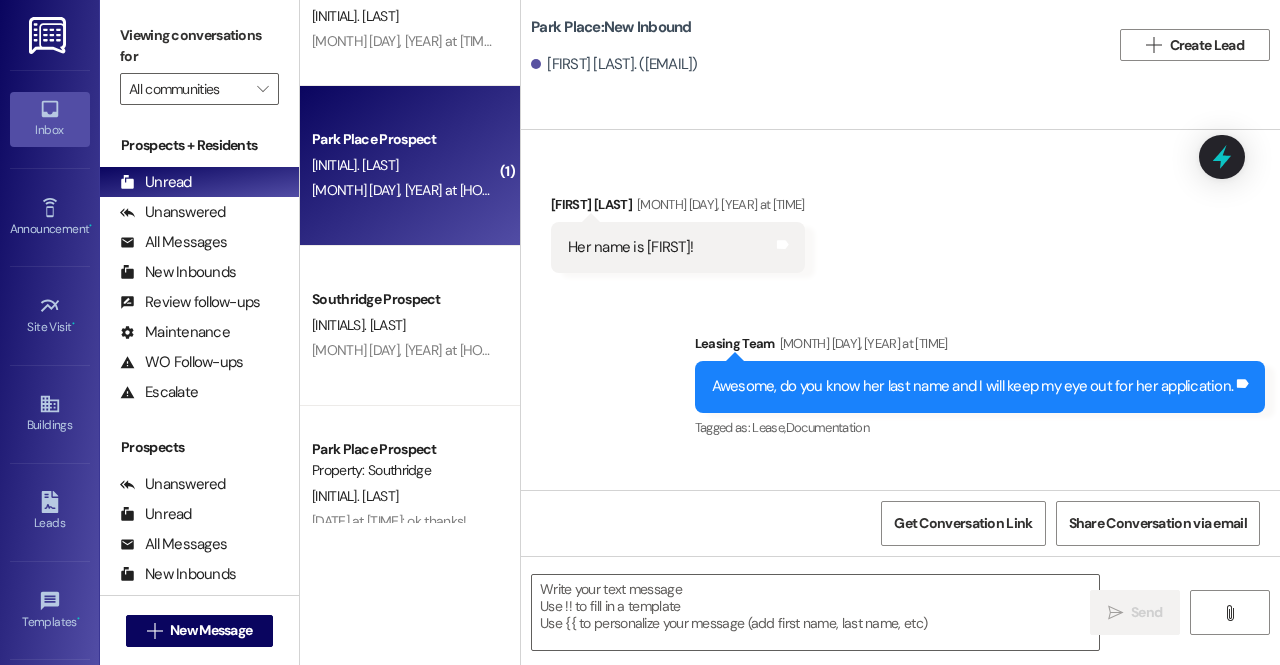 scroll, scrollTop: 17300, scrollLeft: 0, axis: vertical 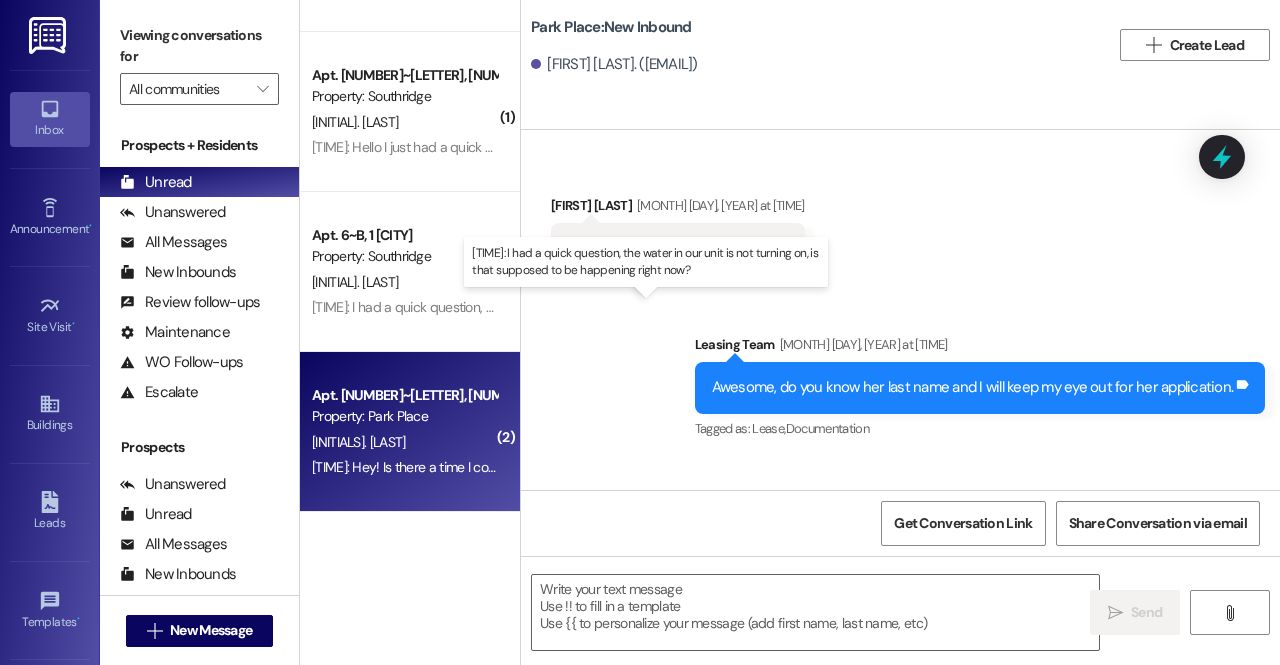 click on "10:06 AM: I had a quick question, the water in our unit is not turning on, is that supposed to be happening right now? 10:06 AM: I had a quick question, the water in our unit is not turning on, is that supposed to be happening right now?" at bounding box center [637, 307] 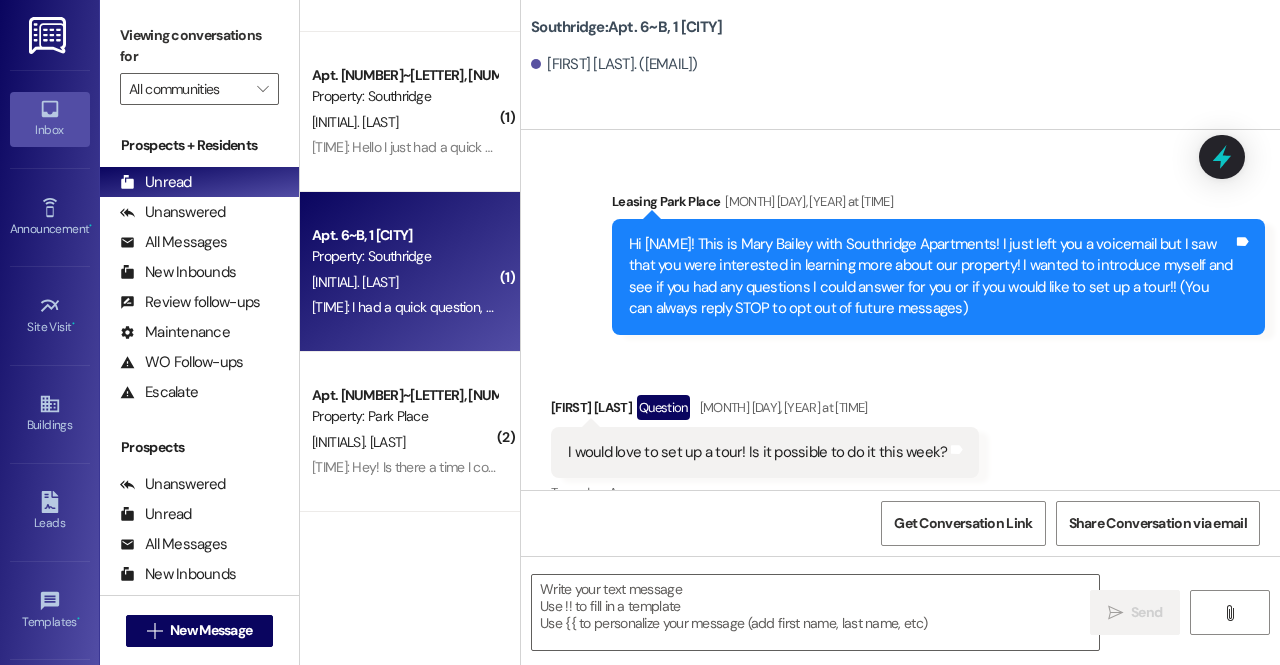 scroll, scrollTop: 52560, scrollLeft: 0, axis: vertical 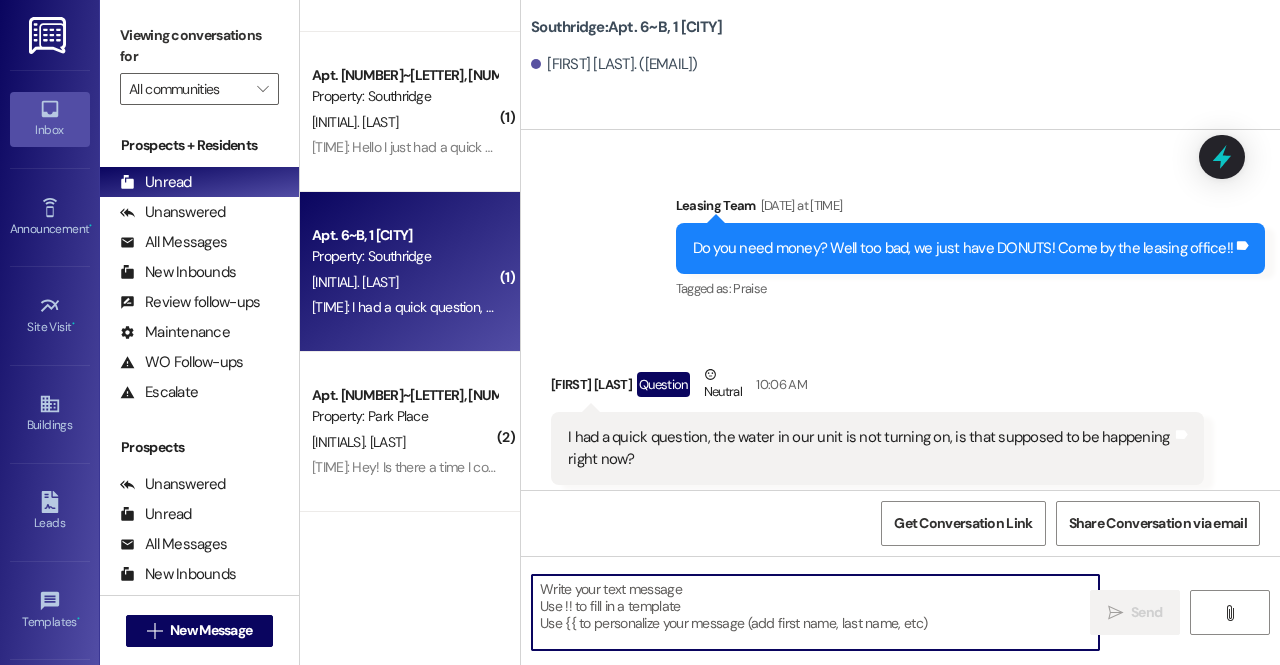 click at bounding box center [815, 612] 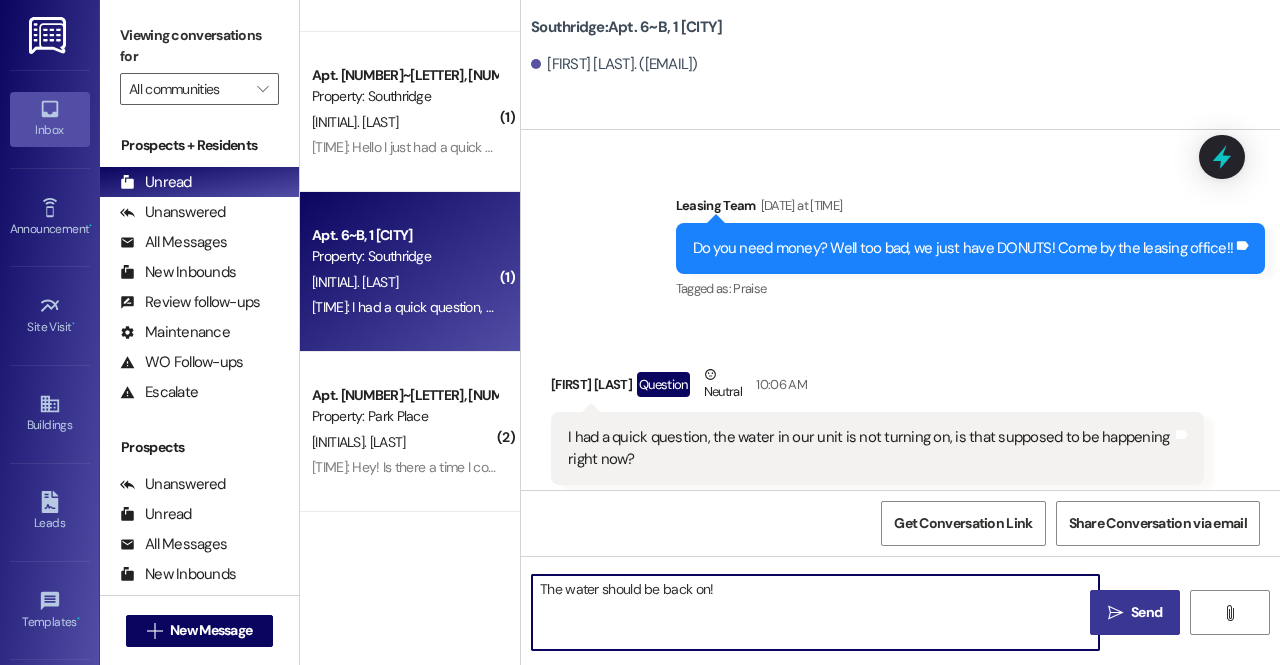 type on "The water should be back on!" 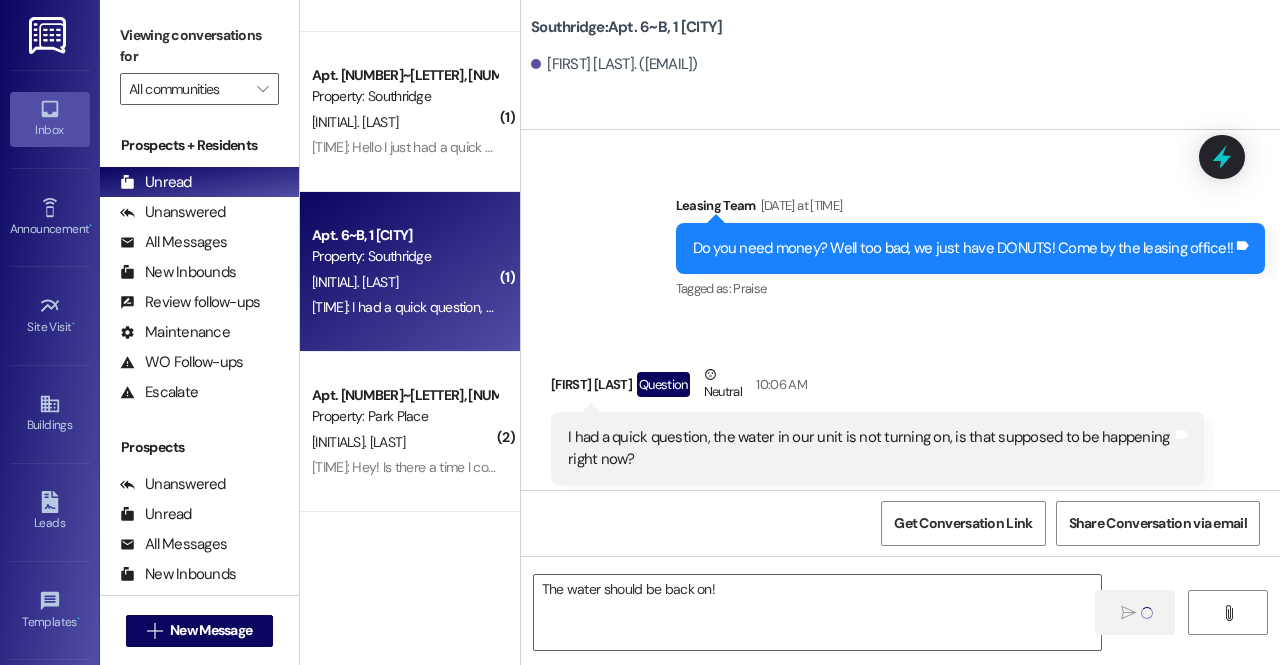 type 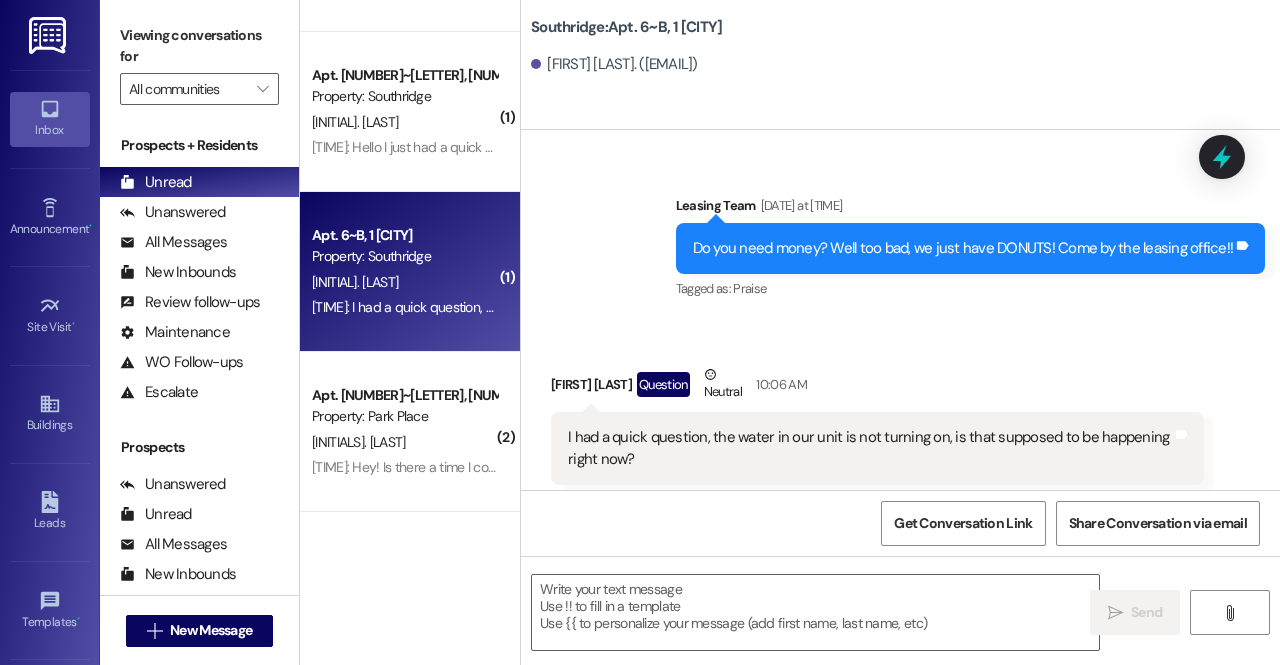 scroll, scrollTop: 52560, scrollLeft: 0, axis: vertical 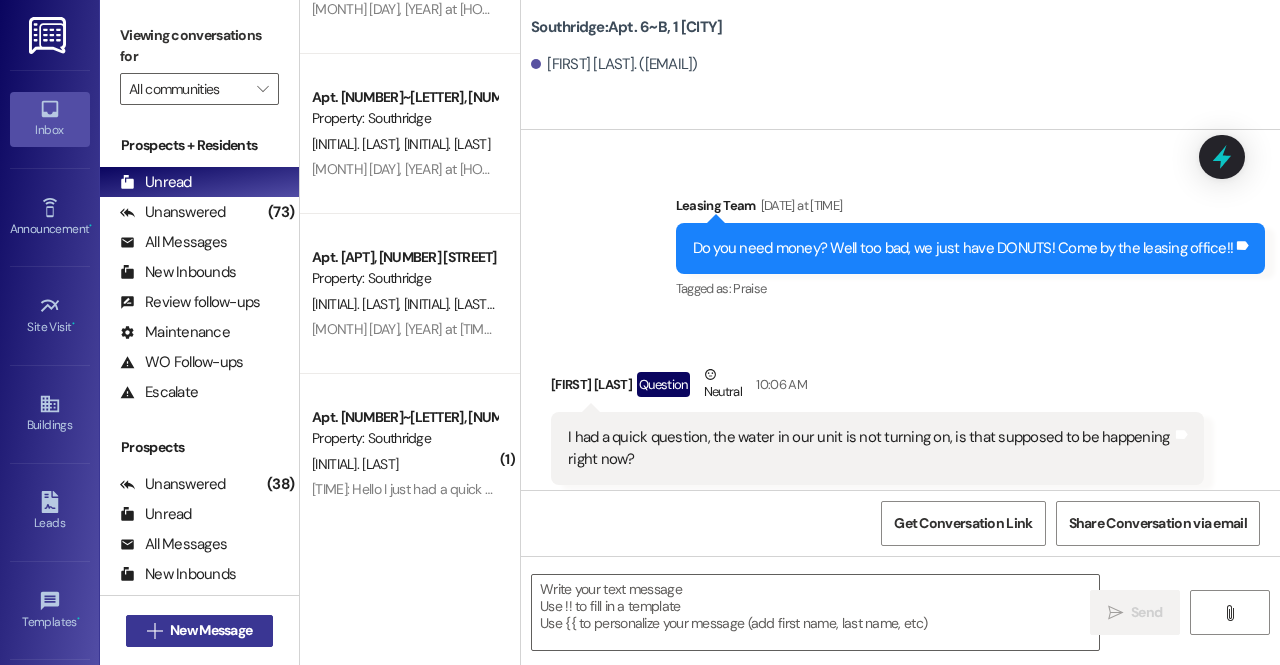 click on " New Message" at bounding box center (200, 631) 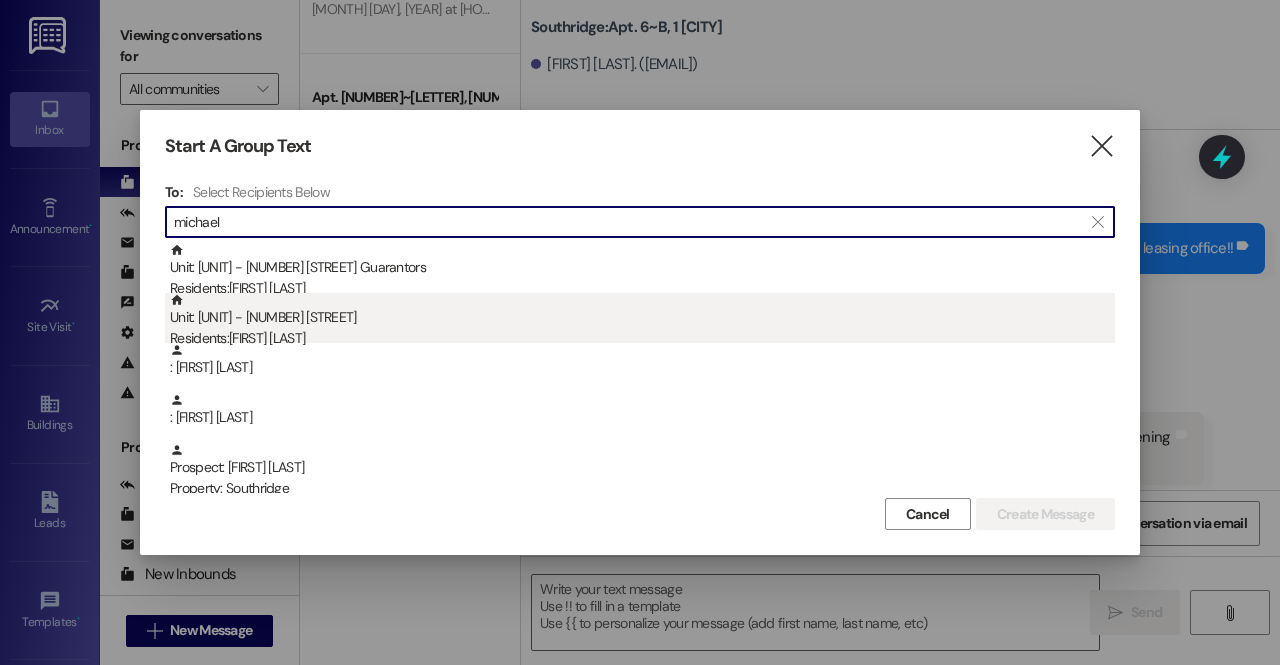 type on "michael" 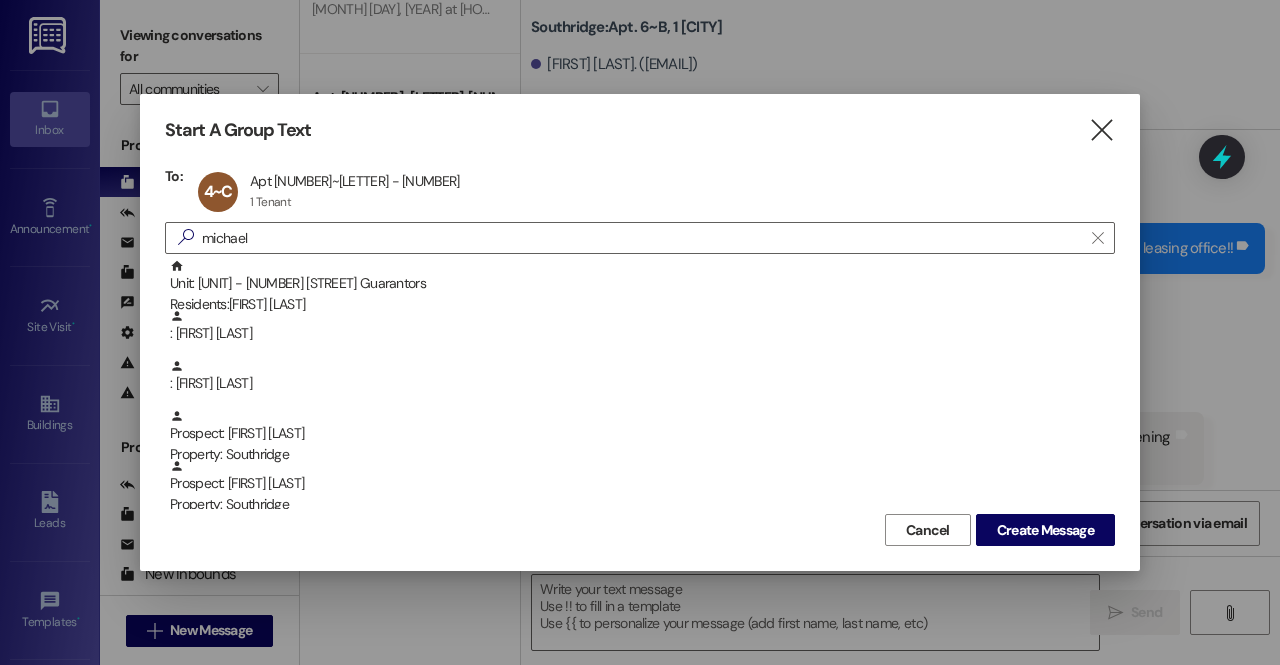 click on "Cancel Create Message" at bounding box center (640, 527) 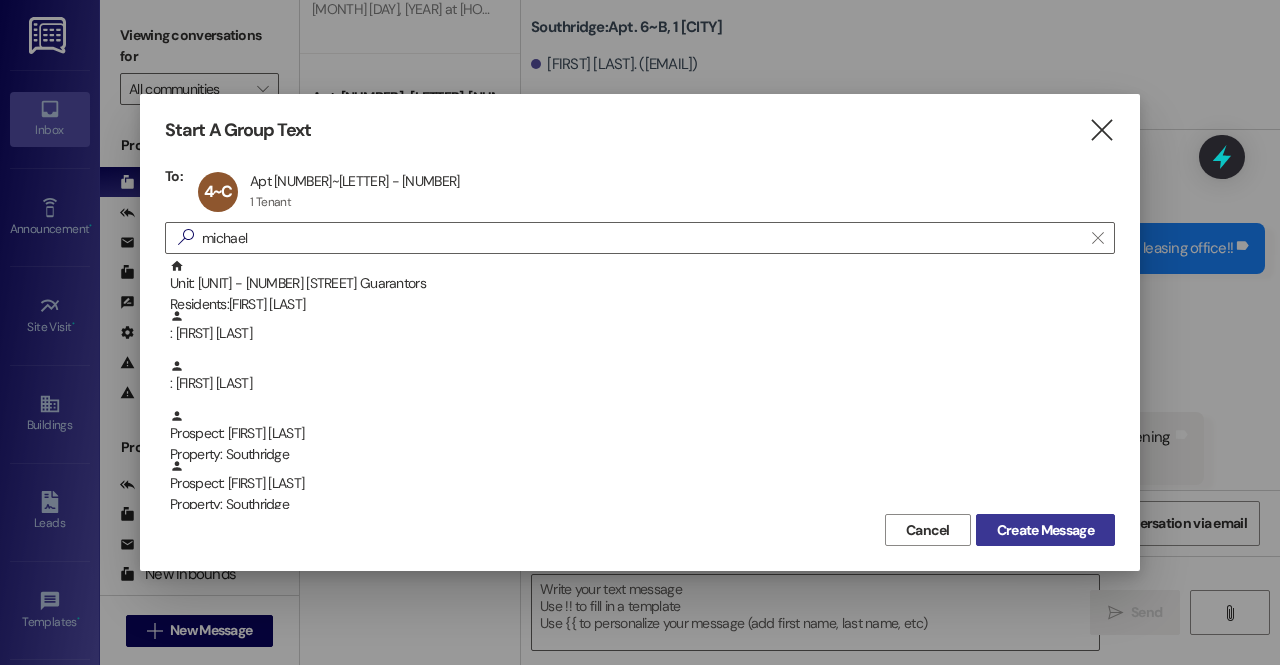 click on "Create Message" at bounding box center [1045, 530] 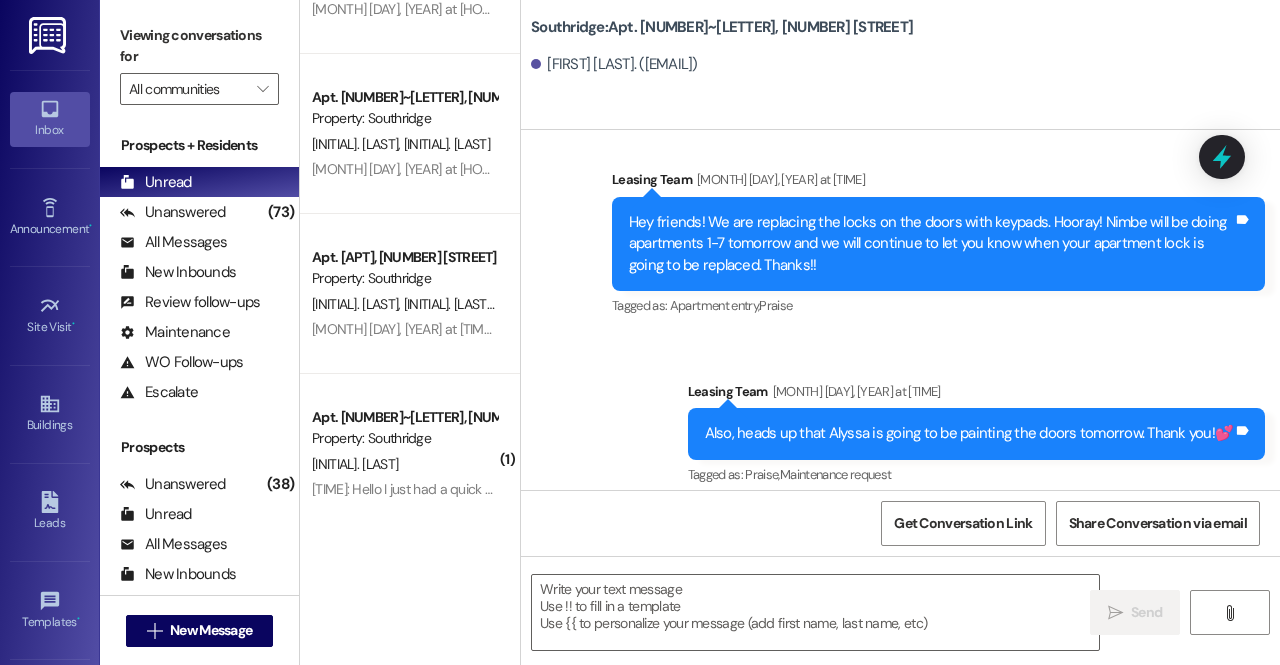 scroll, scrollTop: 43912, scrollLeft: 0, axis: vertical 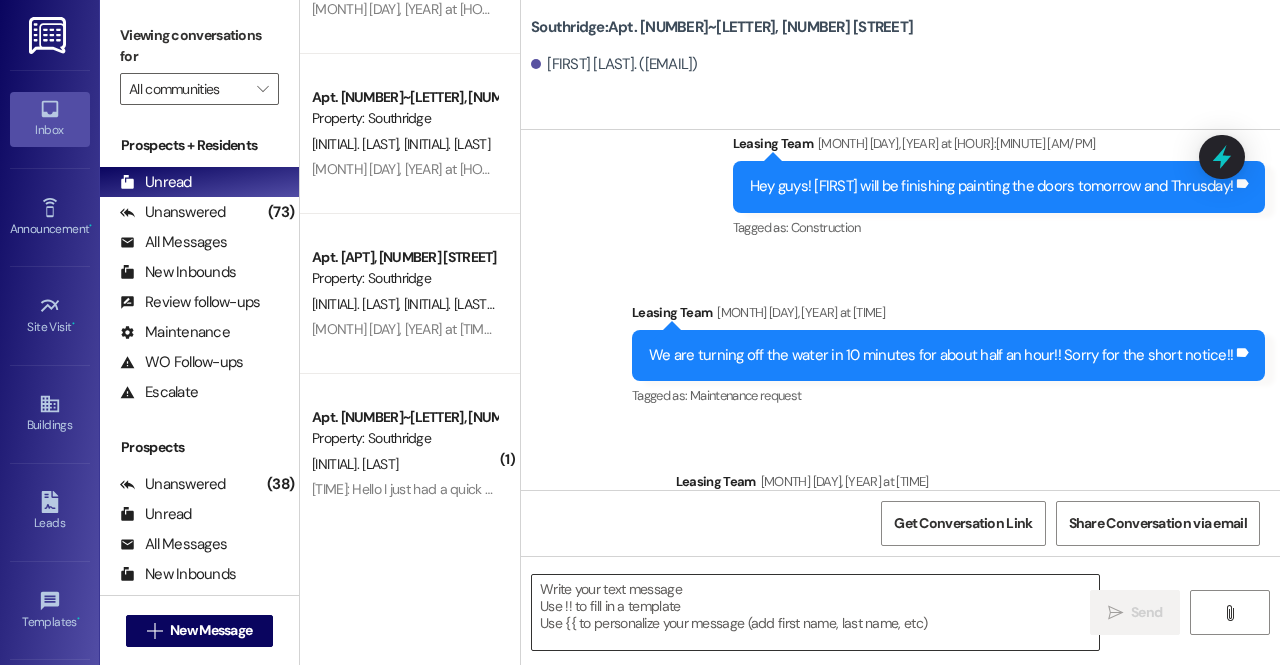 click at bounding box center (815, 612) 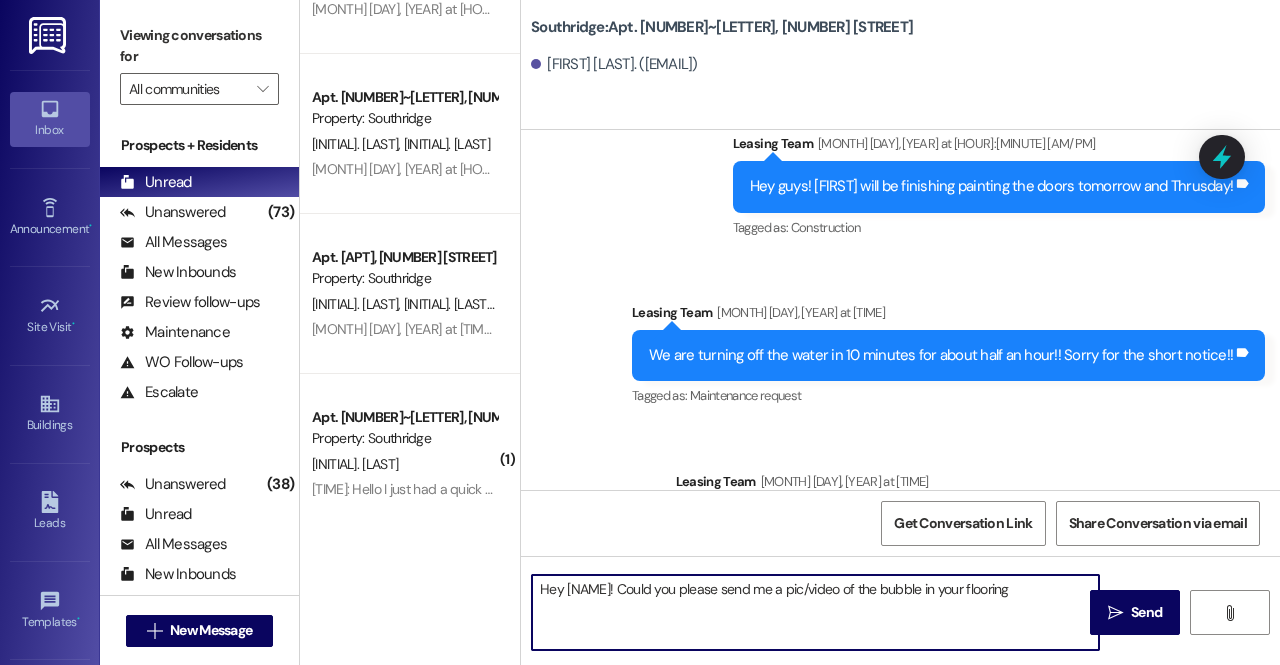 type on "Hey Michael! Could you please send me a pic/video of the bubble in your flooring?" 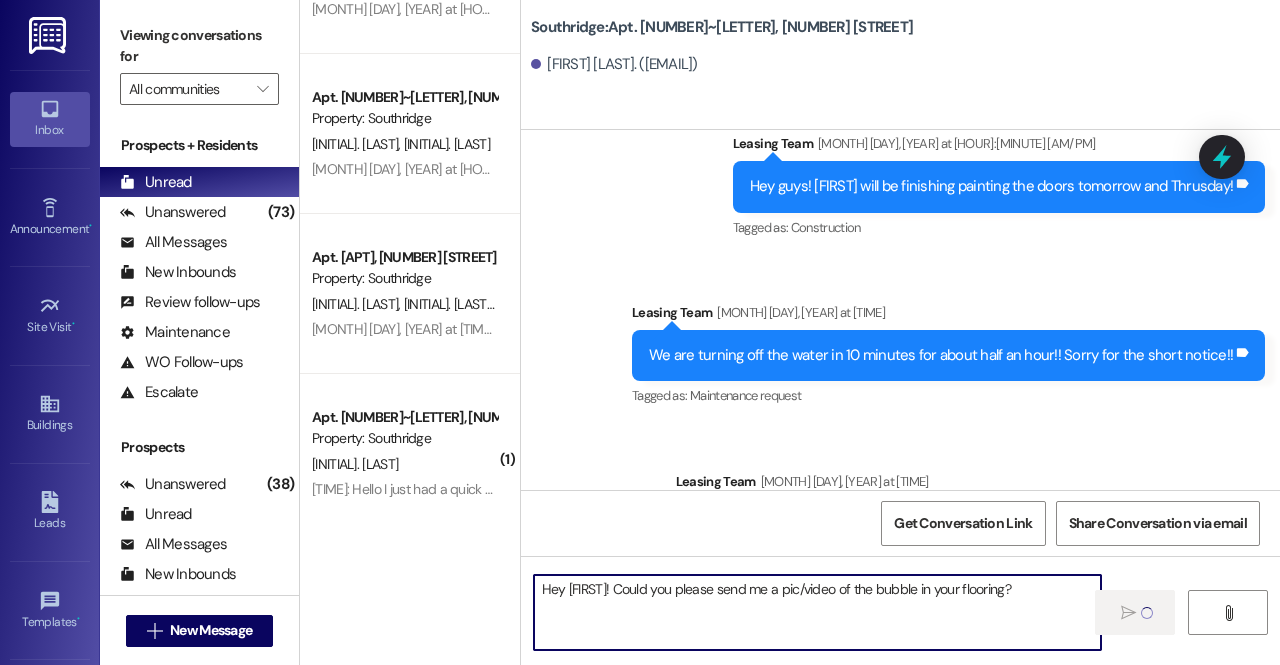 type 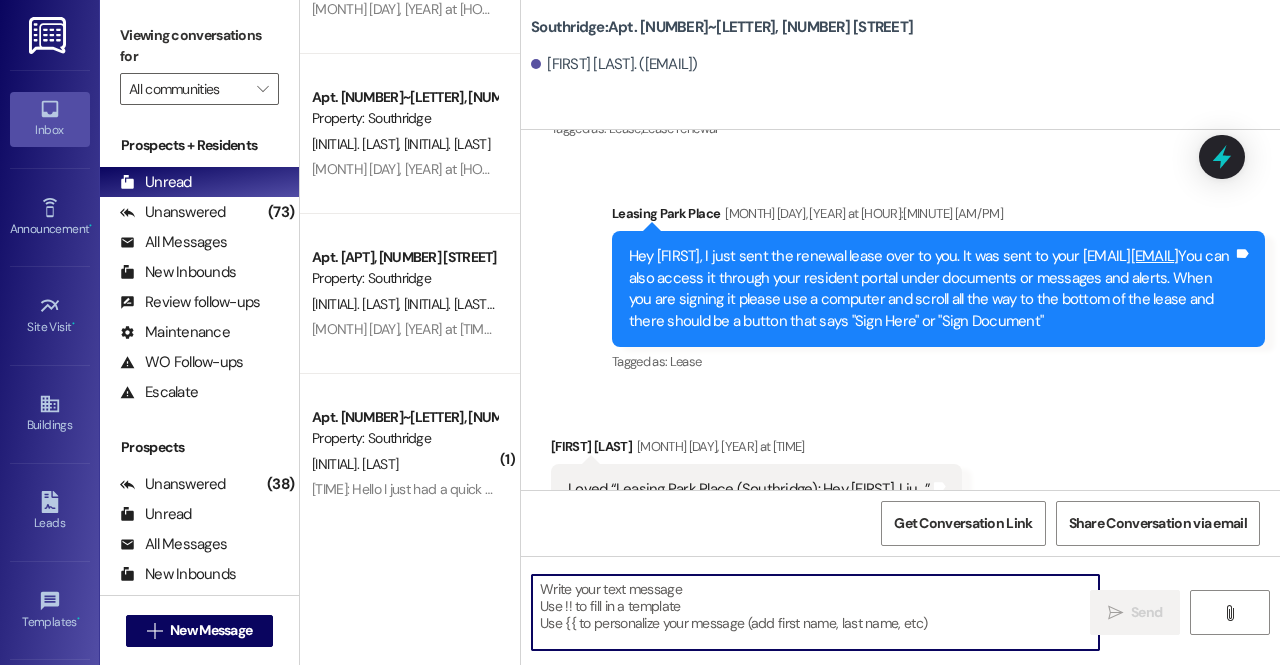 scroll, scrollTop: 22693, scrollLeft: 0, axis: vertical 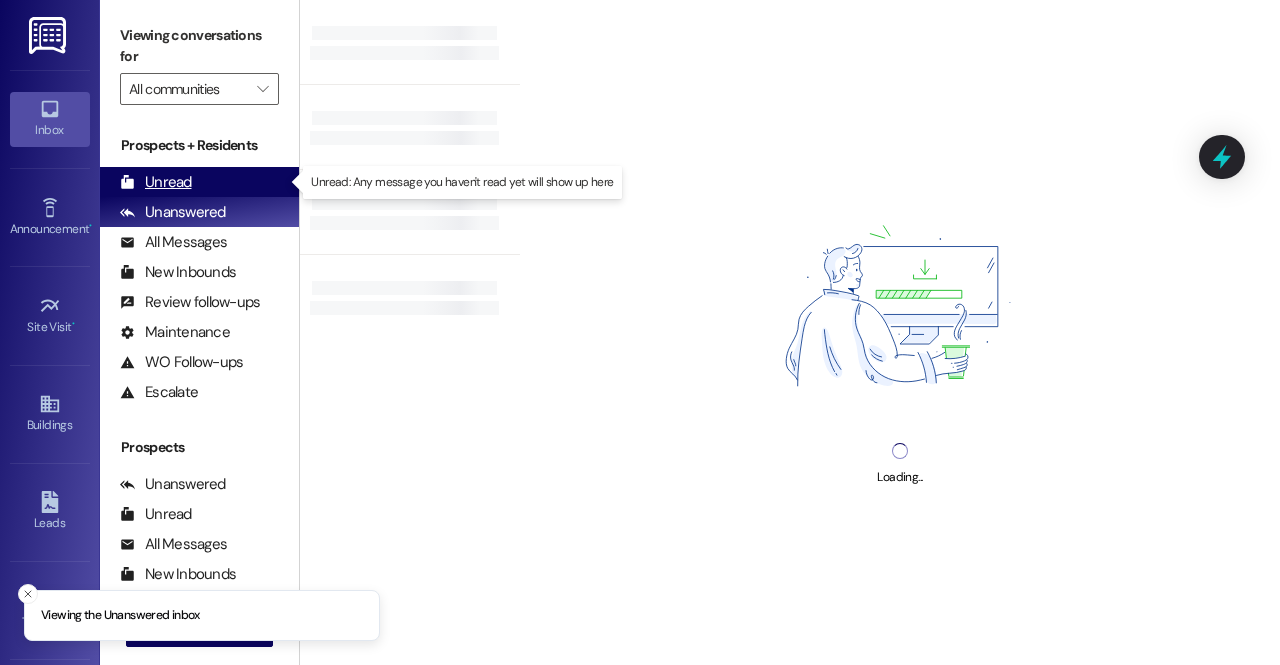 click on "Unread (0)" at bounding box center (199, 182) 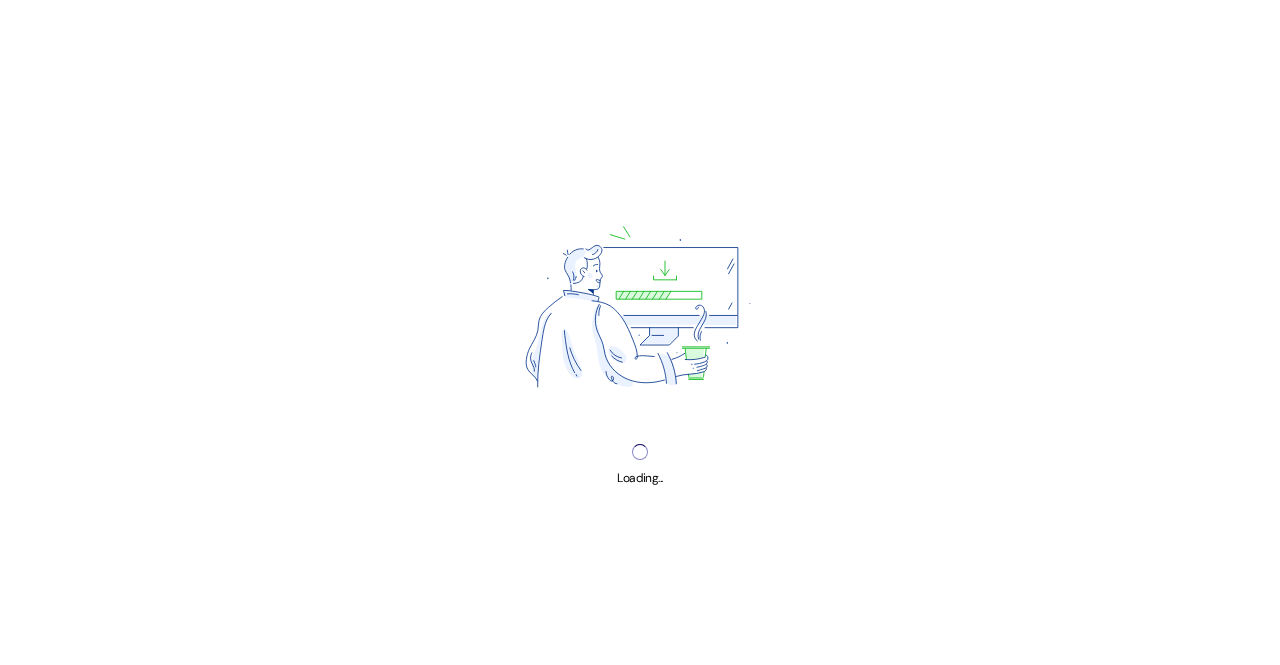 scroll, scrollTop: 0, scrollLeft: 0, axis: both 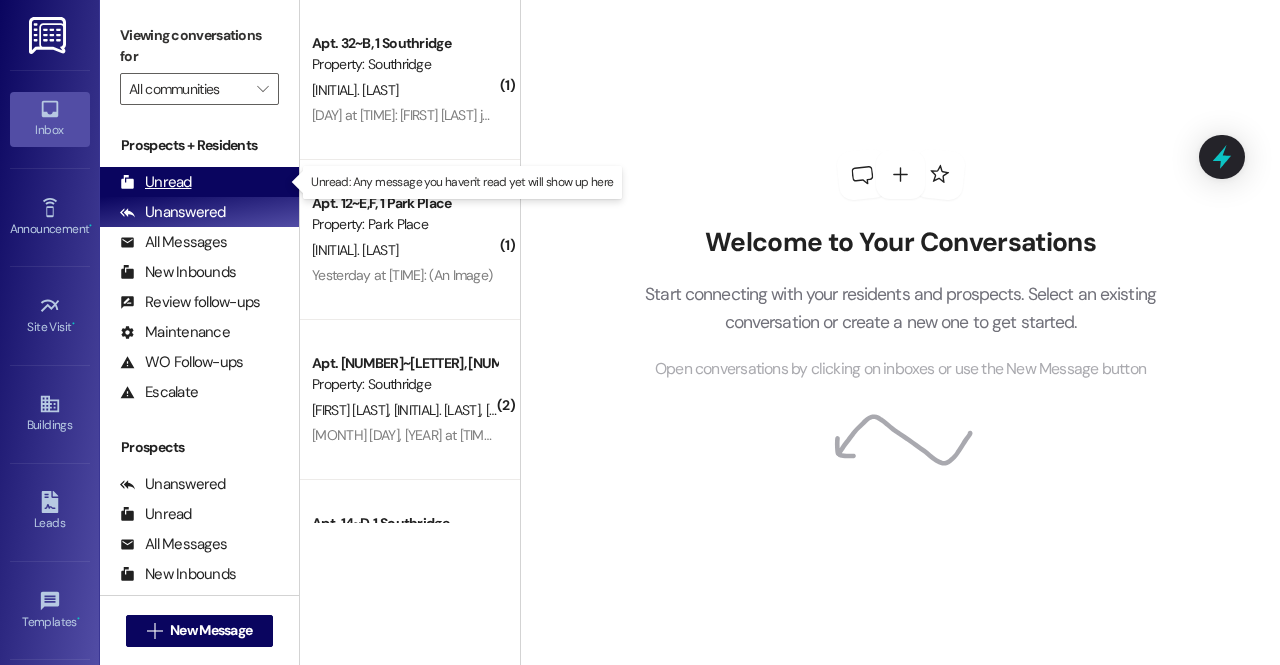 click on "Unread (0)" at bounding box center [199, 182] 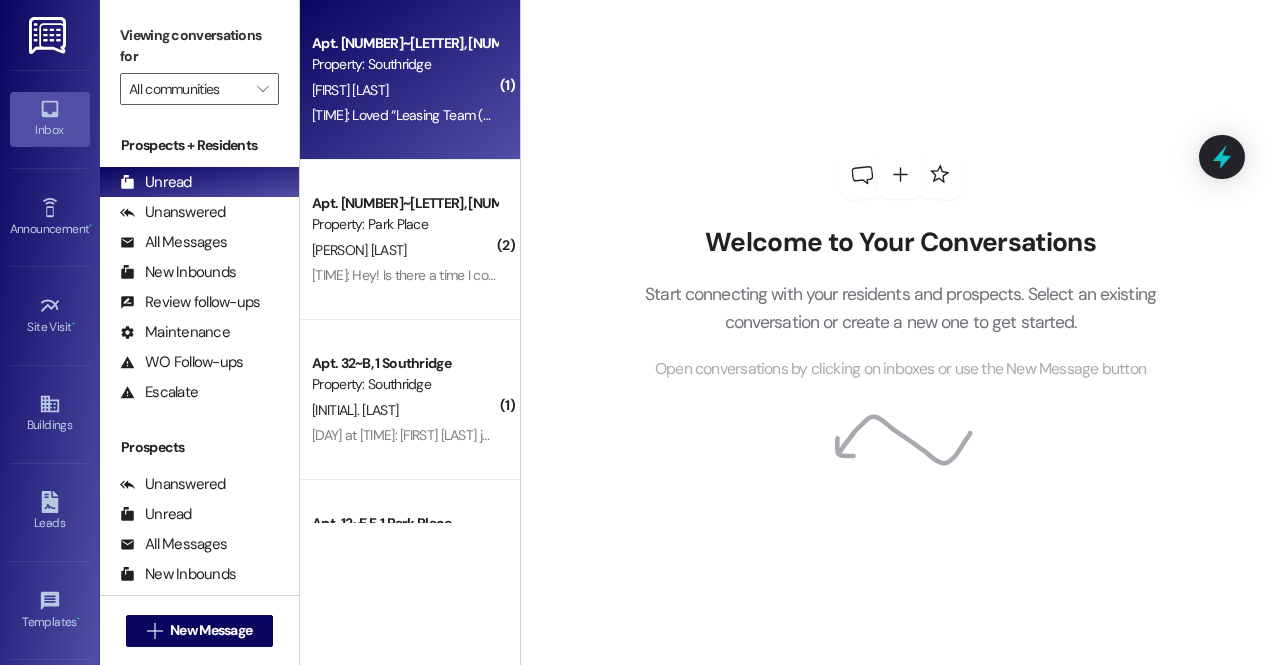 click on "12:49 PM: Loved “Leasing Team (Southridge): The water should be back on!” 12:49 PM: Loved “Leasing Team (Southridge): The water should be back on!”" at bounding box center (522, 115) 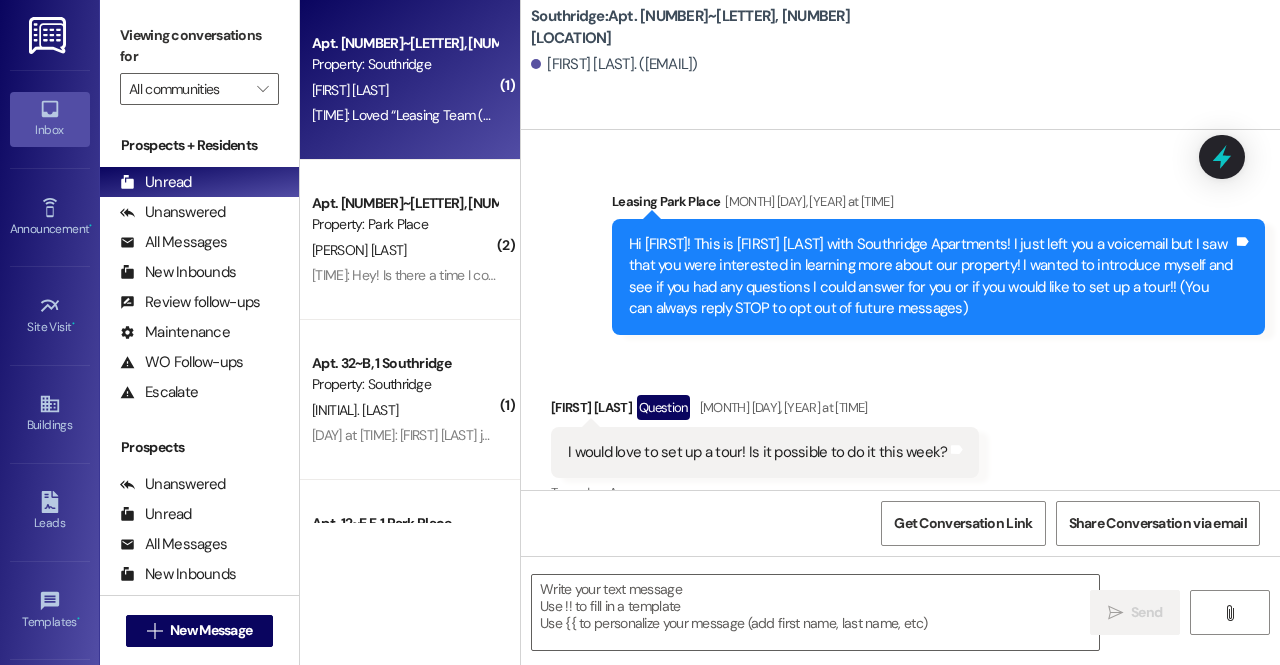 scroll, scrollTop: 574, scrollLeft: 0, axis: vertical 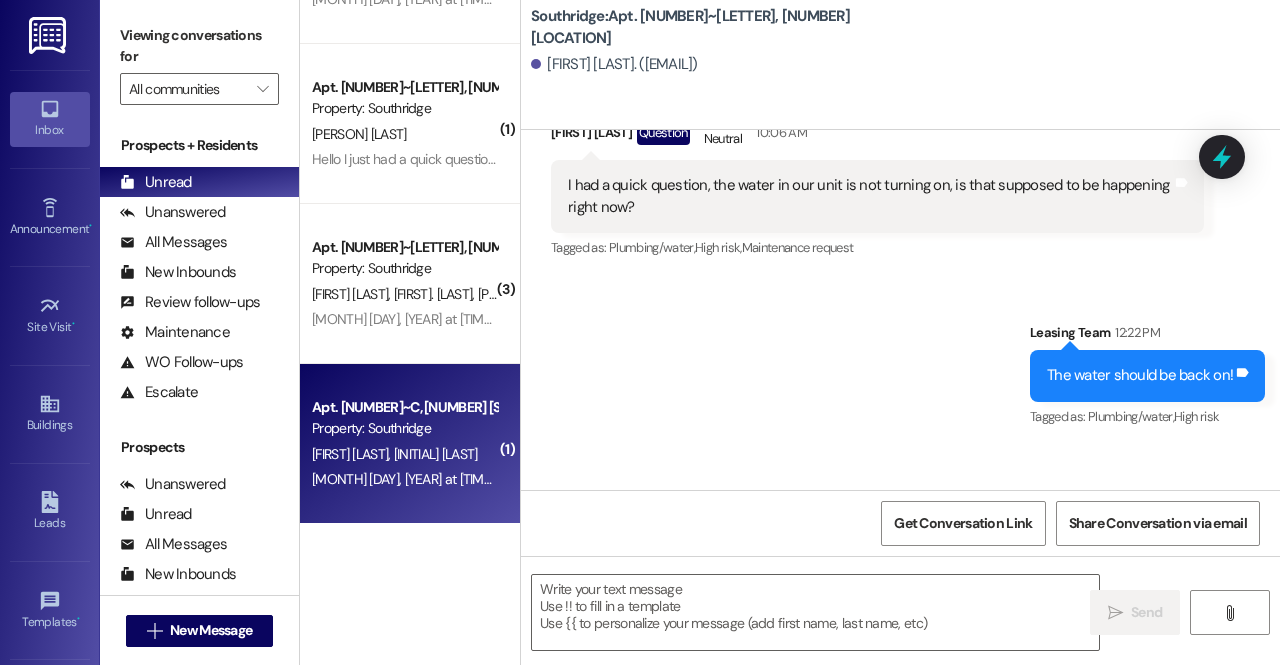 click on "Aug 01, 2025 at 4:00 PM:  ​❤️​ to “ Leasing Team (Southridge): Hey ladies! Sasha is moving into Alli's spot but will be out of town for the actual move in date so she is going to move her stuff over on August 8th. She will reach out and coordinate with you both. (You can always reply STOP to opt out of future messages) ”  Aug 01, 2025 at 4:00 PM:  ​❤️​ to “ Leasing Team (Southridge): Hey ladies! Sasha is moving into Alli's spot but will be out of town for the actual move in date so she is going to move her stuff over on August 8th. She will reach out and coordinate with you both. (You can always reply STOP to opt out of future messages) ”" at bounding box center (1266, 479) 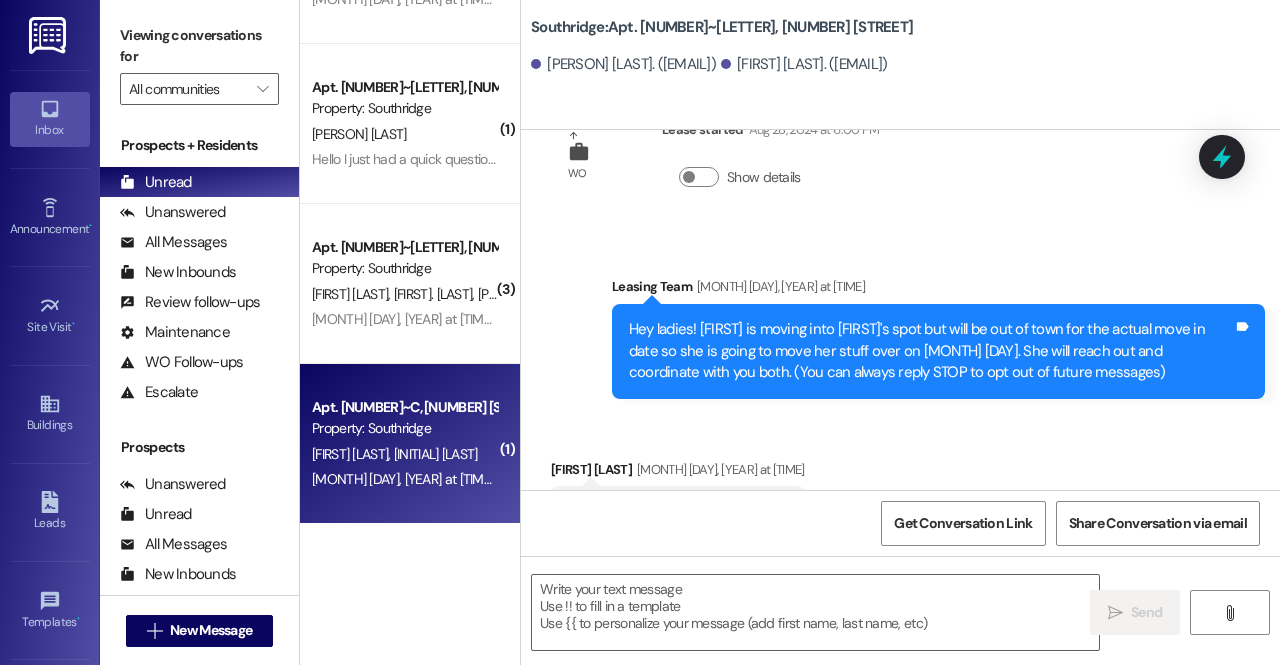 scroll, scrollTop: 398, scrollLeft: 0, axis: vertical 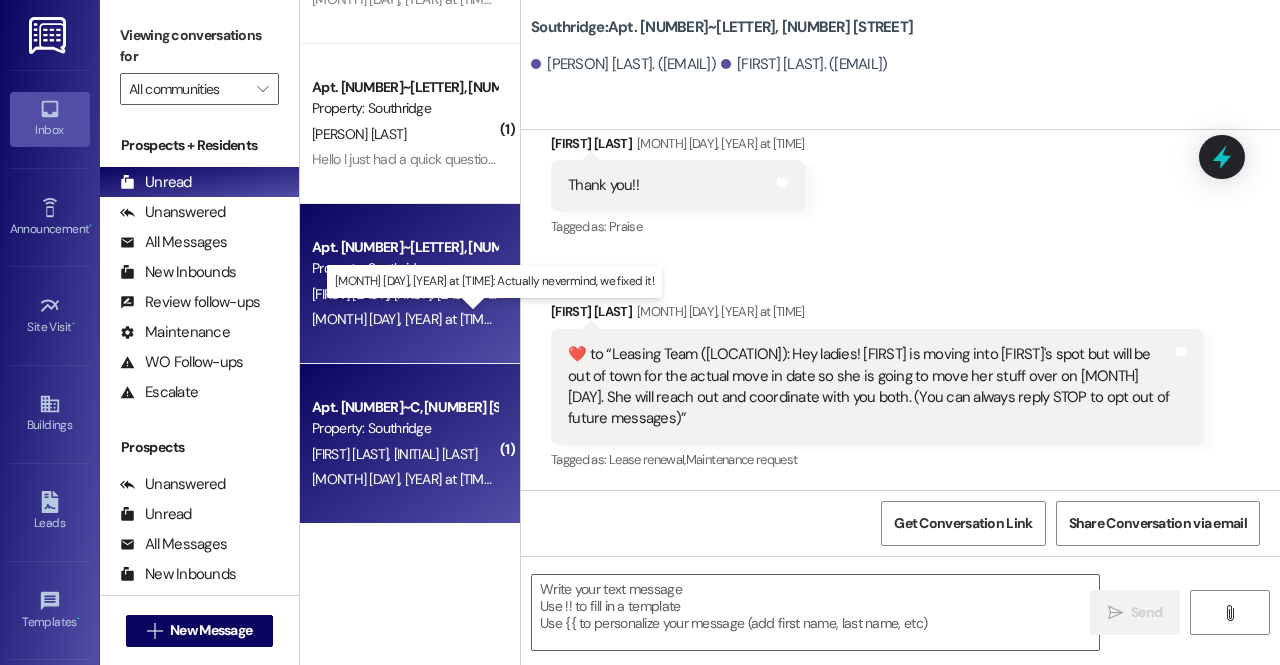 click on "Aug 01, 2025 at 5:56 PM: Actually nevermind, we fixed it! Aug 01, 2025 at 5:56 PM: Actually nevermind, we fixed it!" at bounding box center [496, 319] 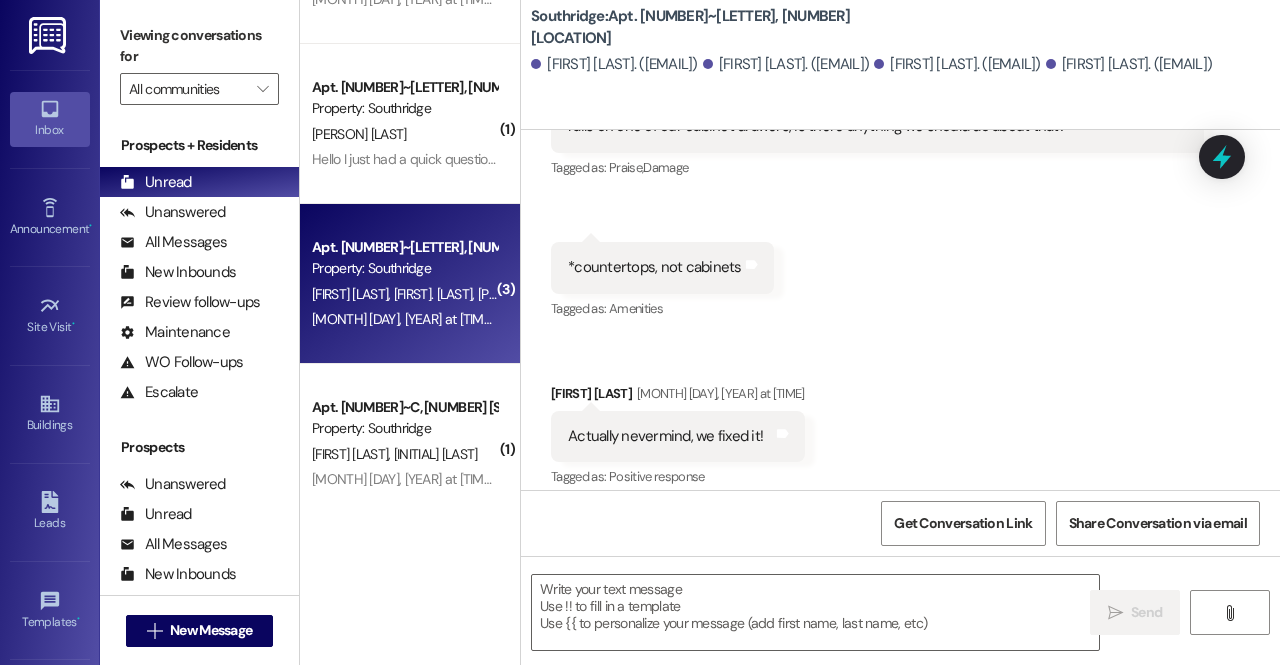 scroll, scrollTop: 2447, scrollLeft: 0, axis: vertical 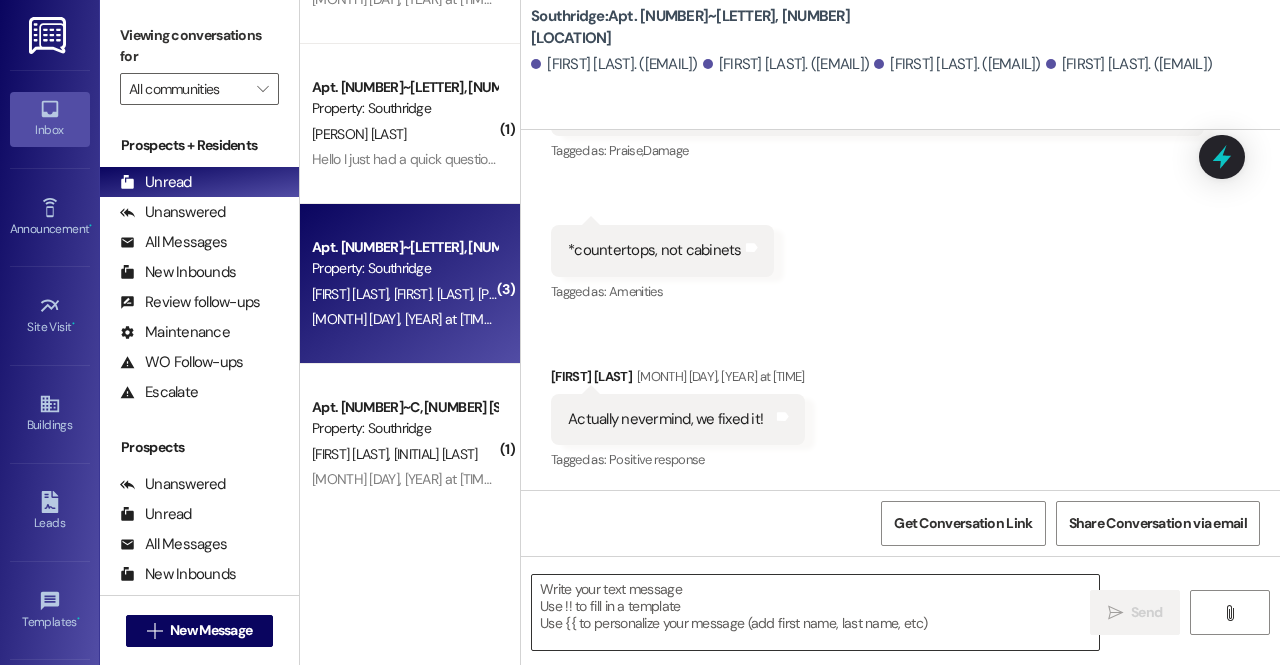 click at bounding box center (815, 612) 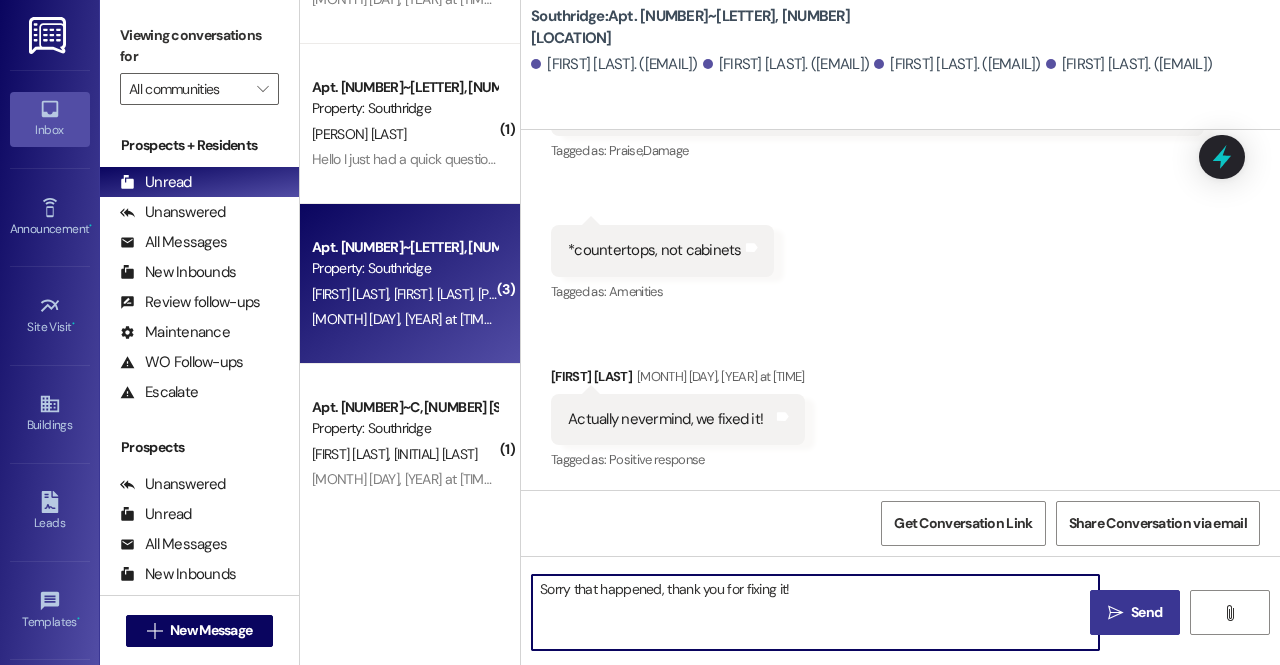 type on "Sorry that happened, thank you for fixing it!" 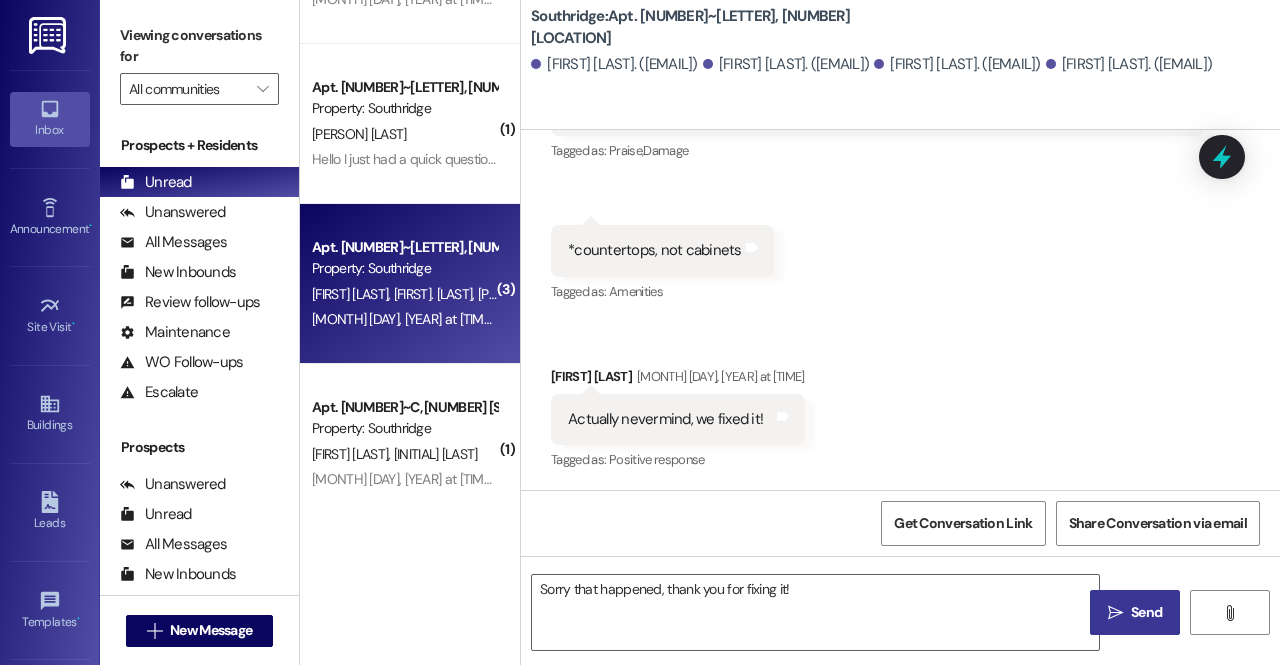 click on "Send" at bounding box center (1146, 612) 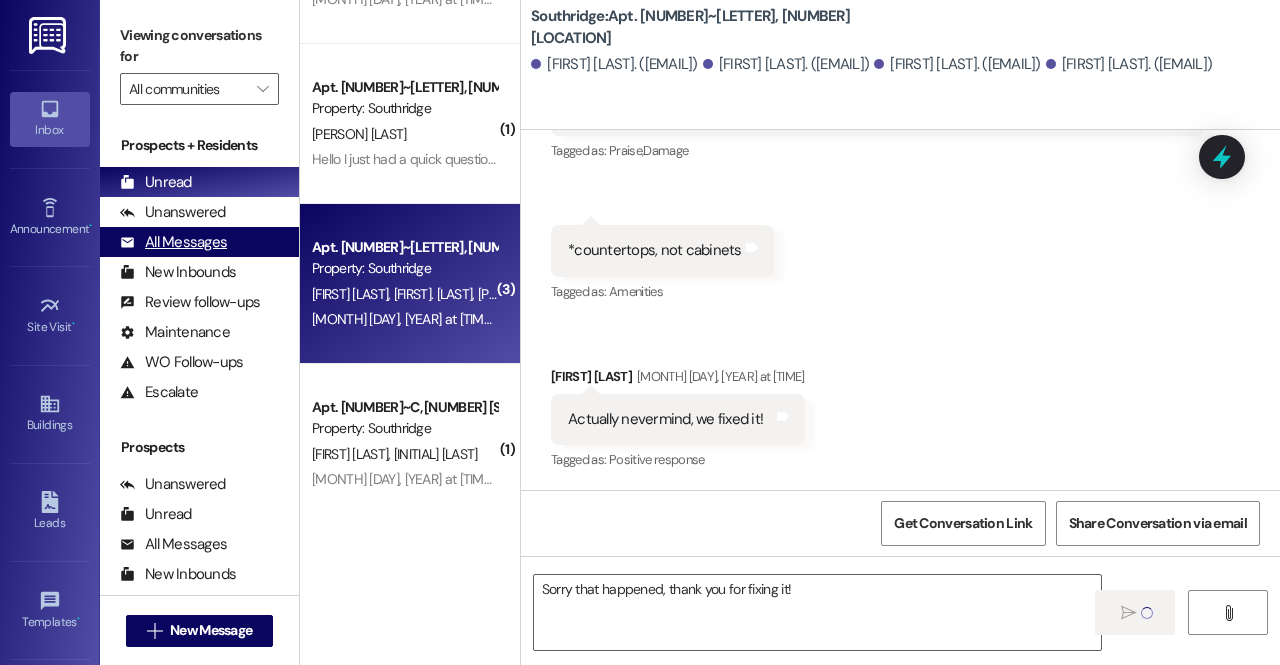 type 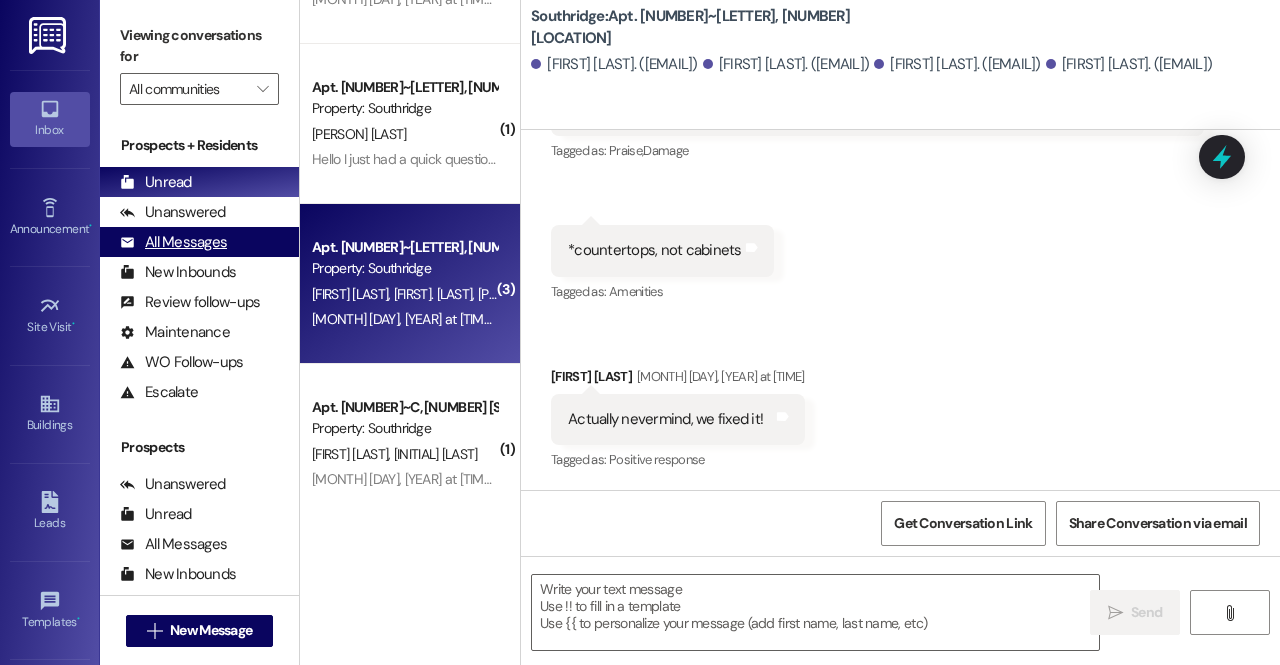scroll, scrollTop: 2446, scrollLeft: 0, axis: vertical 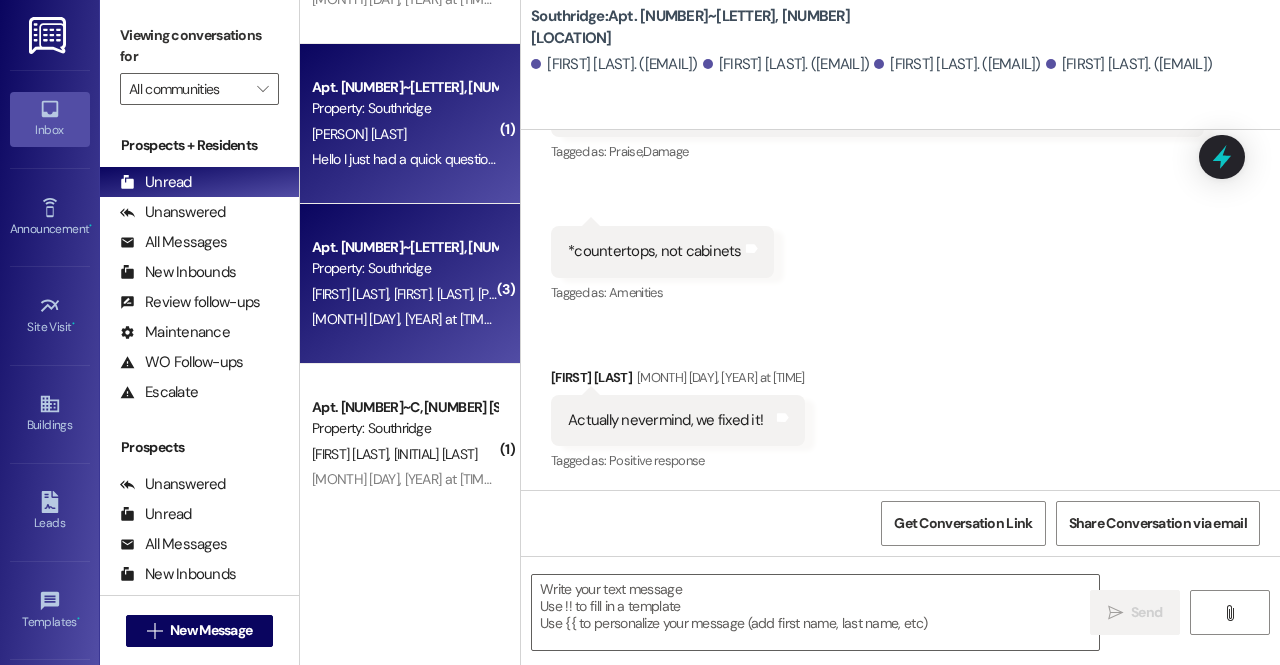 click on "Property: Southridge" at bounding box center (404, 108) 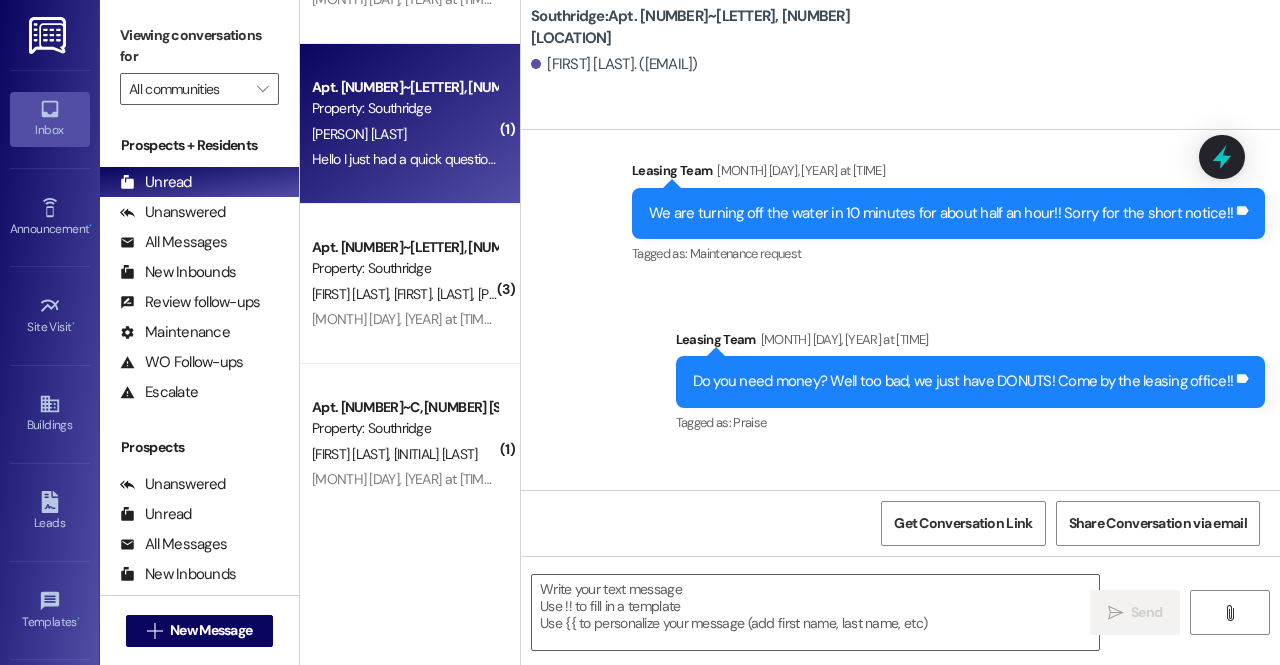 scroll, scrollTop: 9033, scrollLeft: 0, axis: vertical 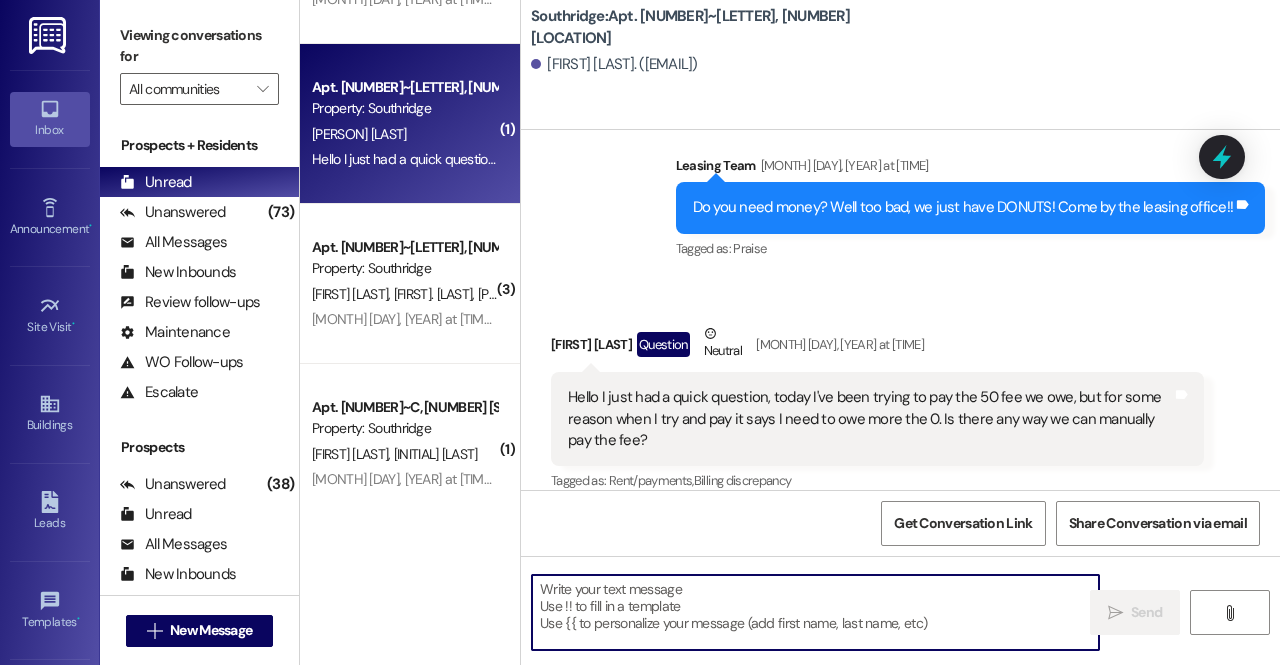 click at bounding box center (815, 612) 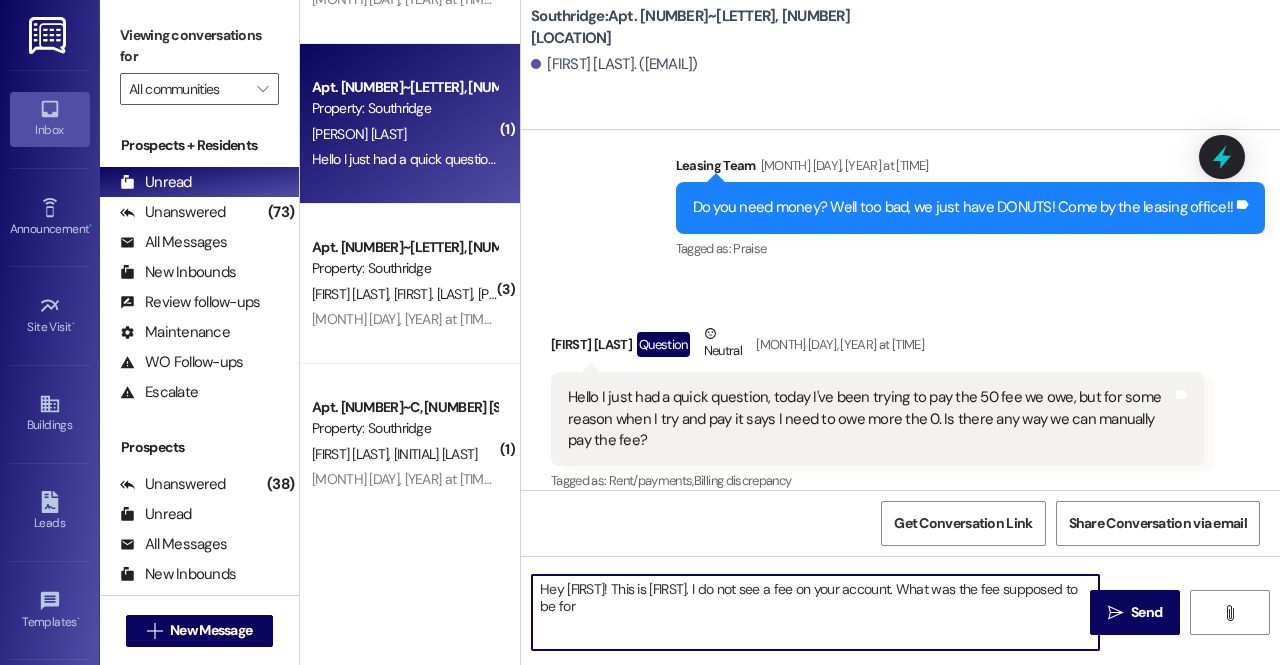 type on "Hey Hayley! This is Alyssa. I do not see a fee on your account. What was the fee supposed to be for?" 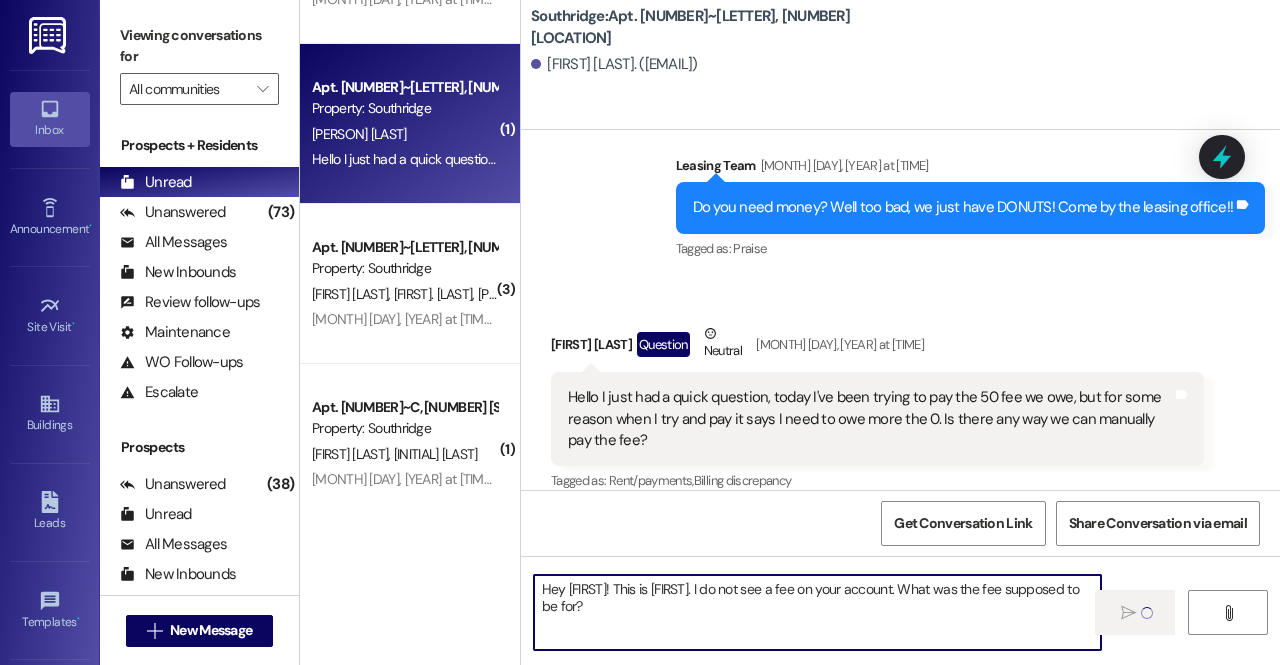 type 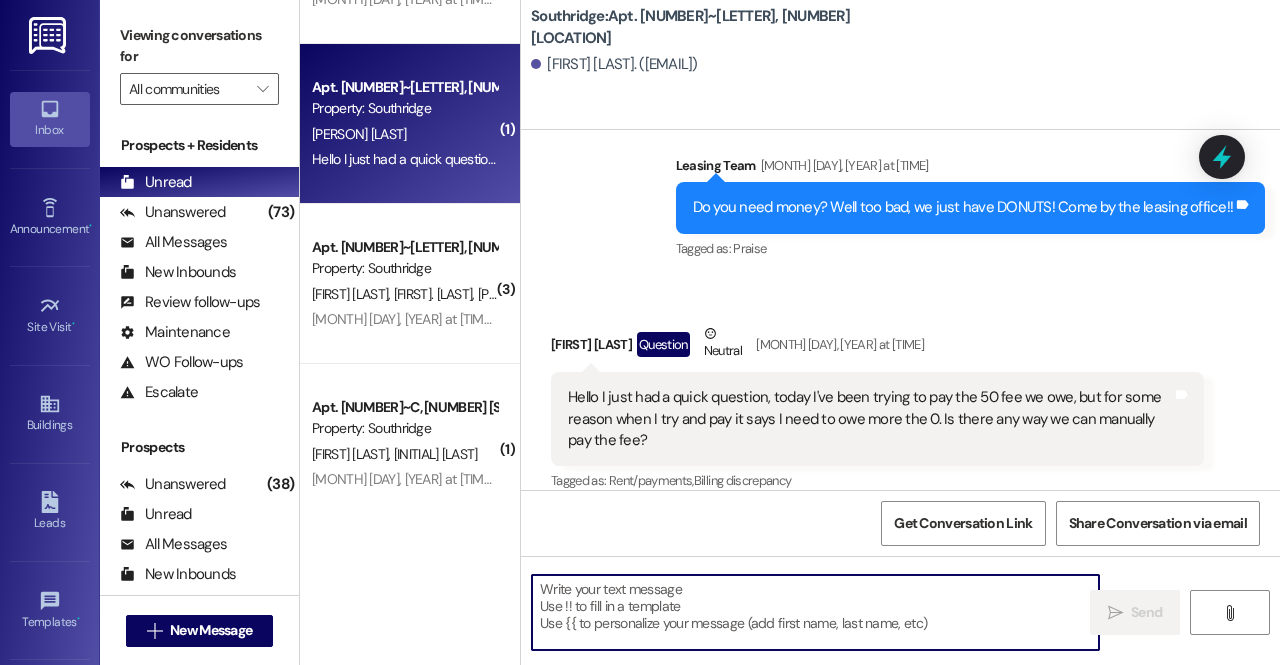 scroll, scrollTop: 9032, scrollLeft: 0, axis: vertical 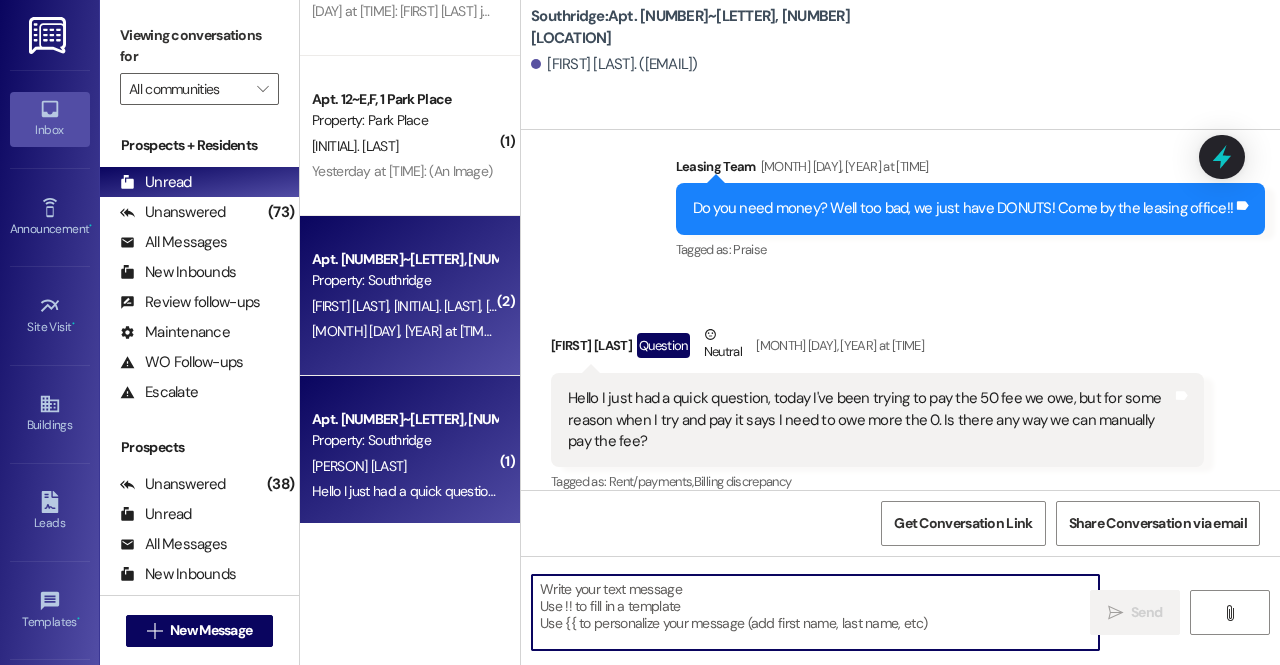 click on "N. Bryan" at bounding box center [440, 306] 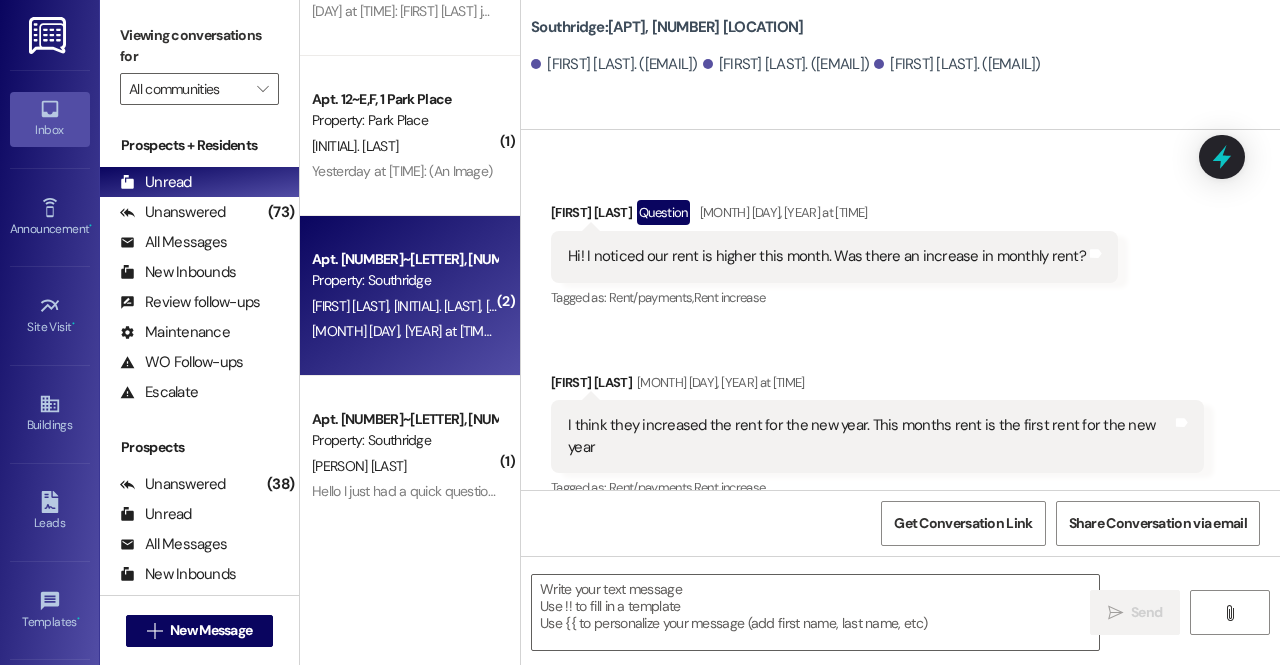 scroll, scrollTop: 4006, scrollLeft: 0, axis: vertical 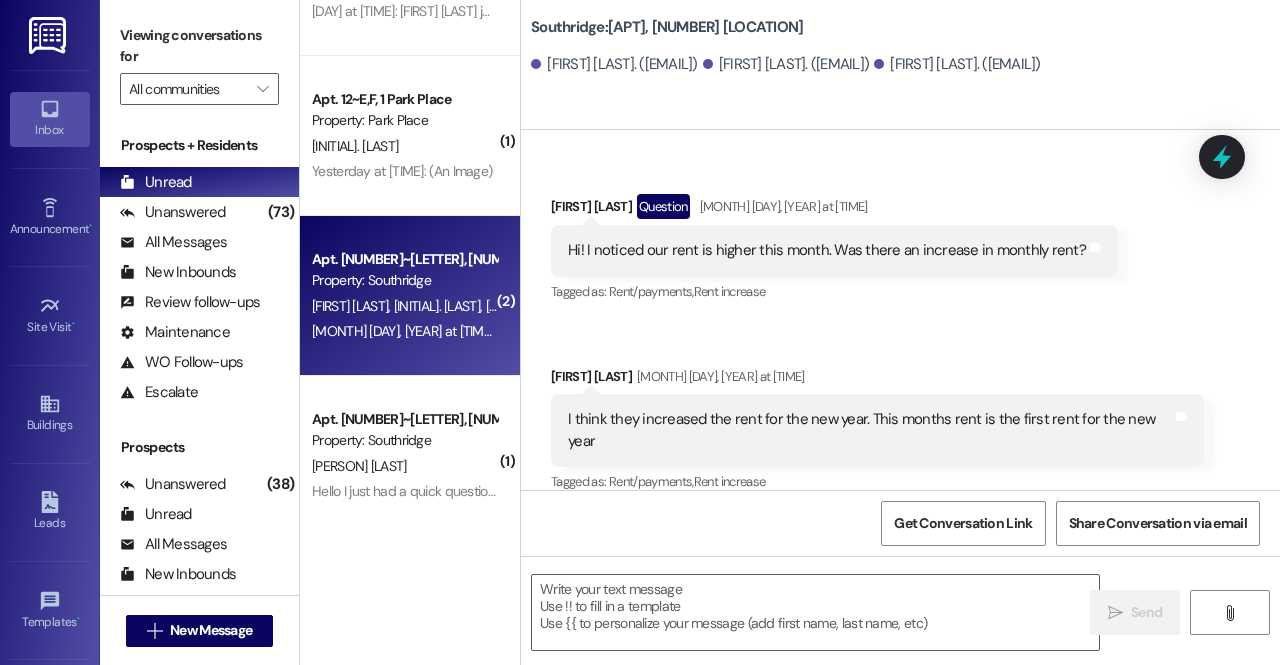 click on " Send " at bounding box center (900, 631) 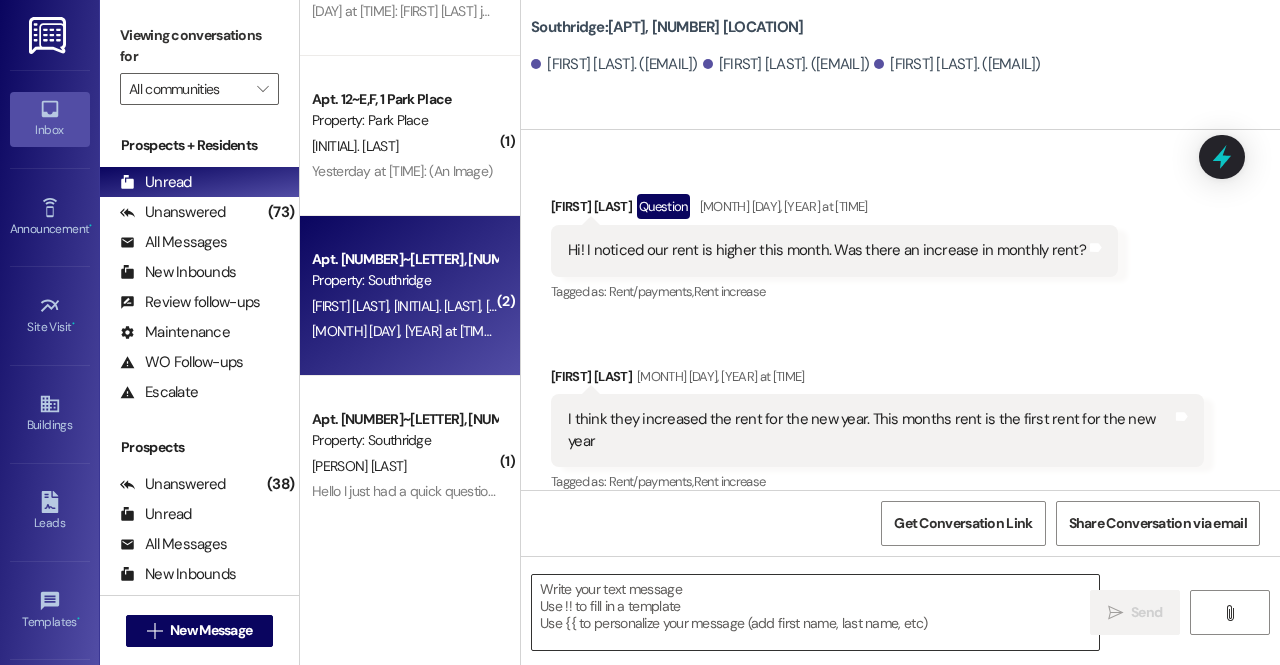 click at bounding box center (815, 612) 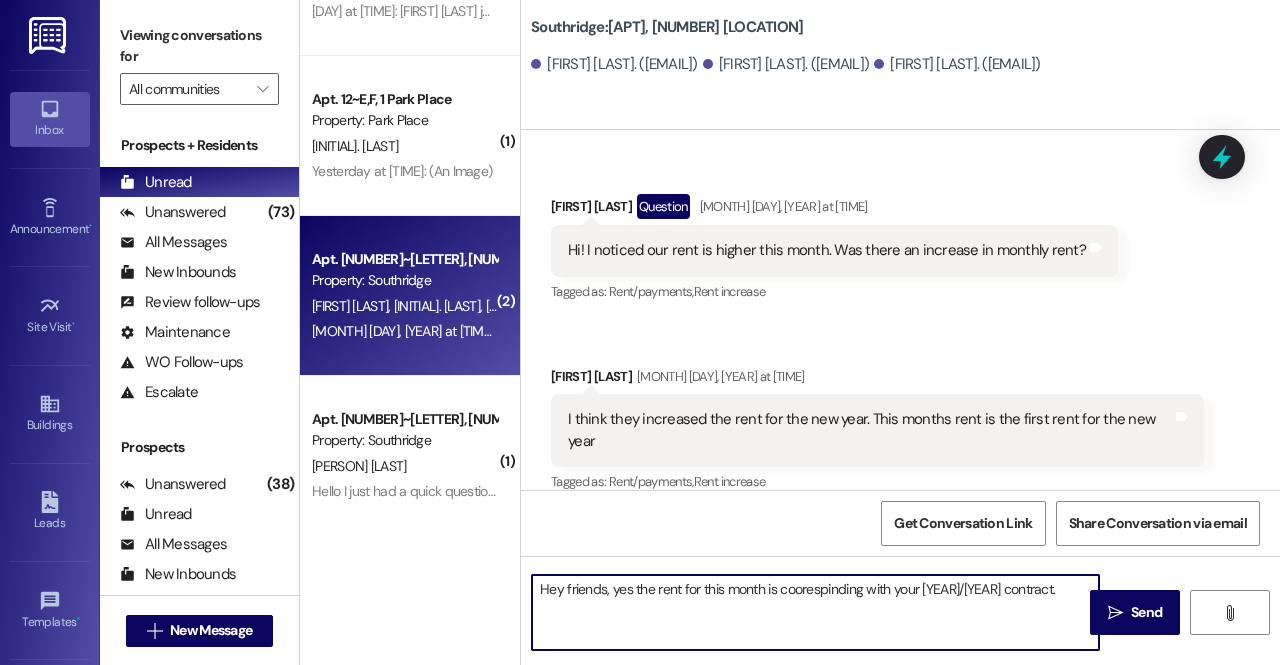 click on "Hey friends, yes the rent for this month is coorespinding with your 2025/2026 contract." at bounding box center (815, 612) 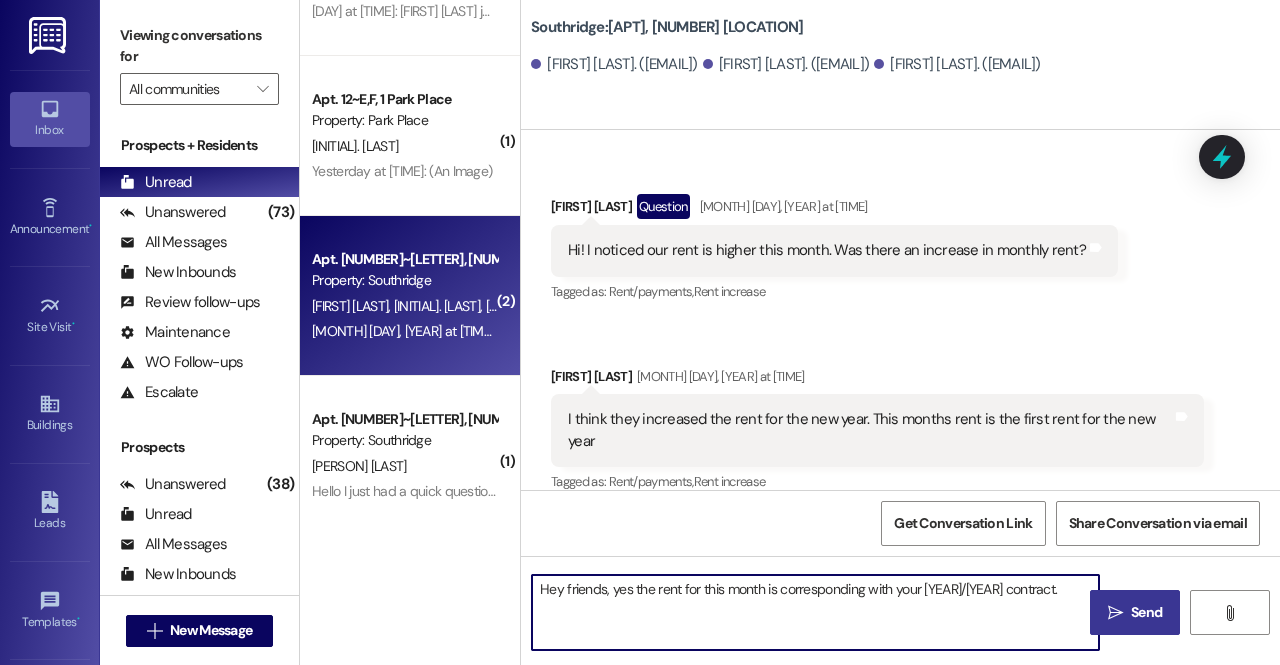 type on "Hey friends, yes the rent for this month is corresponding with your 2025/2026 contract." 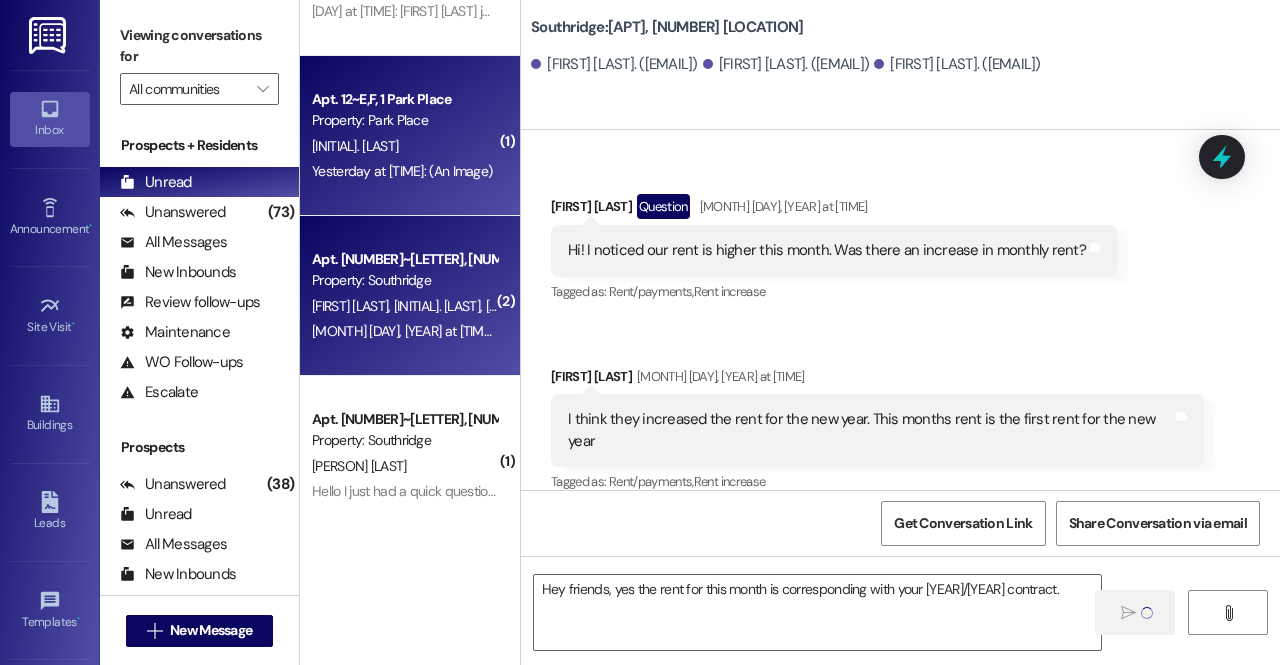type 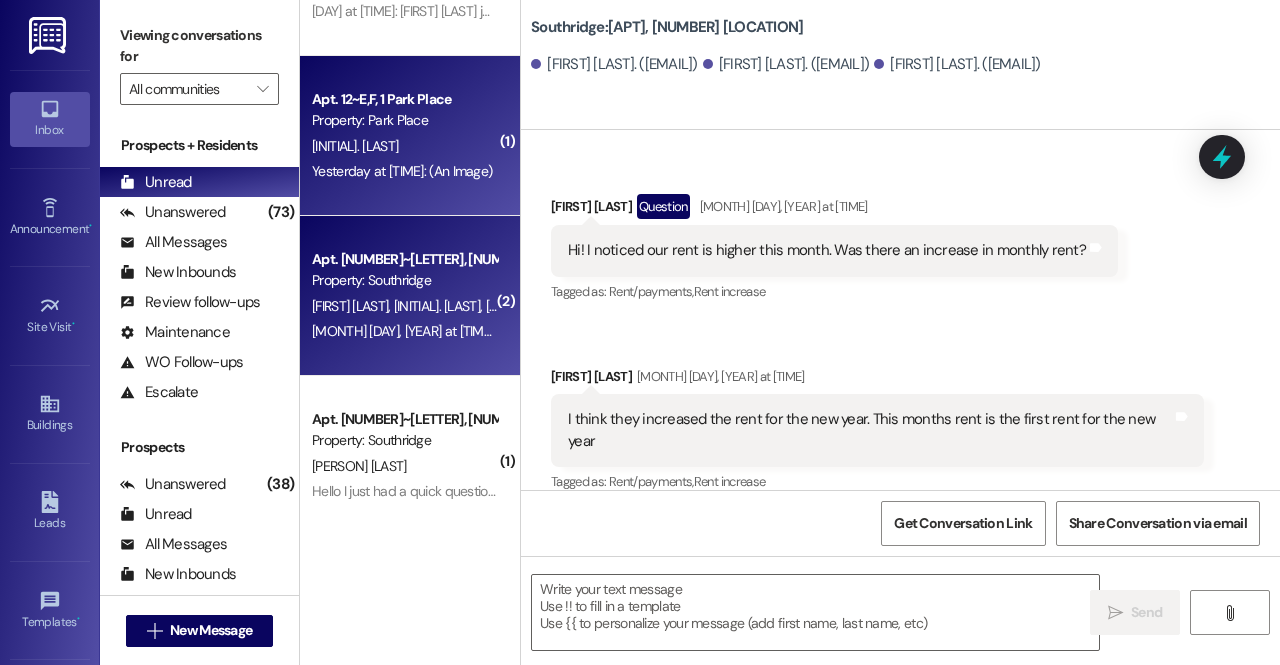 scroll, scrollTop: 4006, scrollLeft: 0, axis: vertical 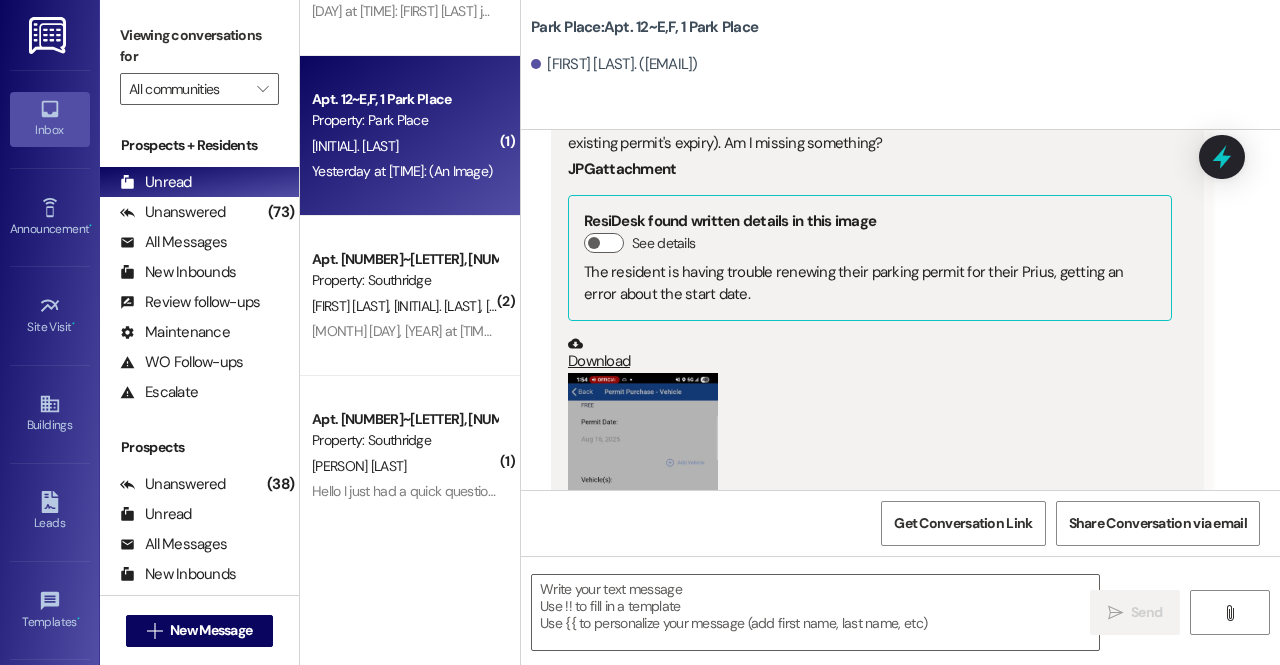 click at bounding box center (643, 535) 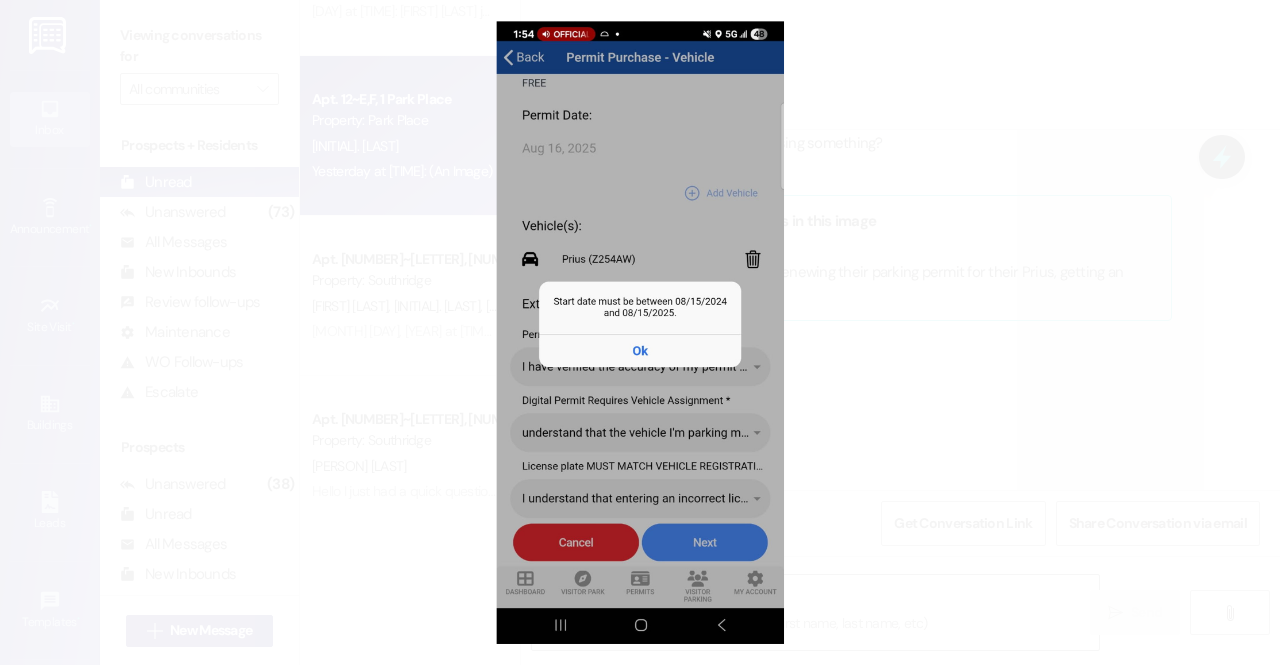 click at bounding box center (640, 332) 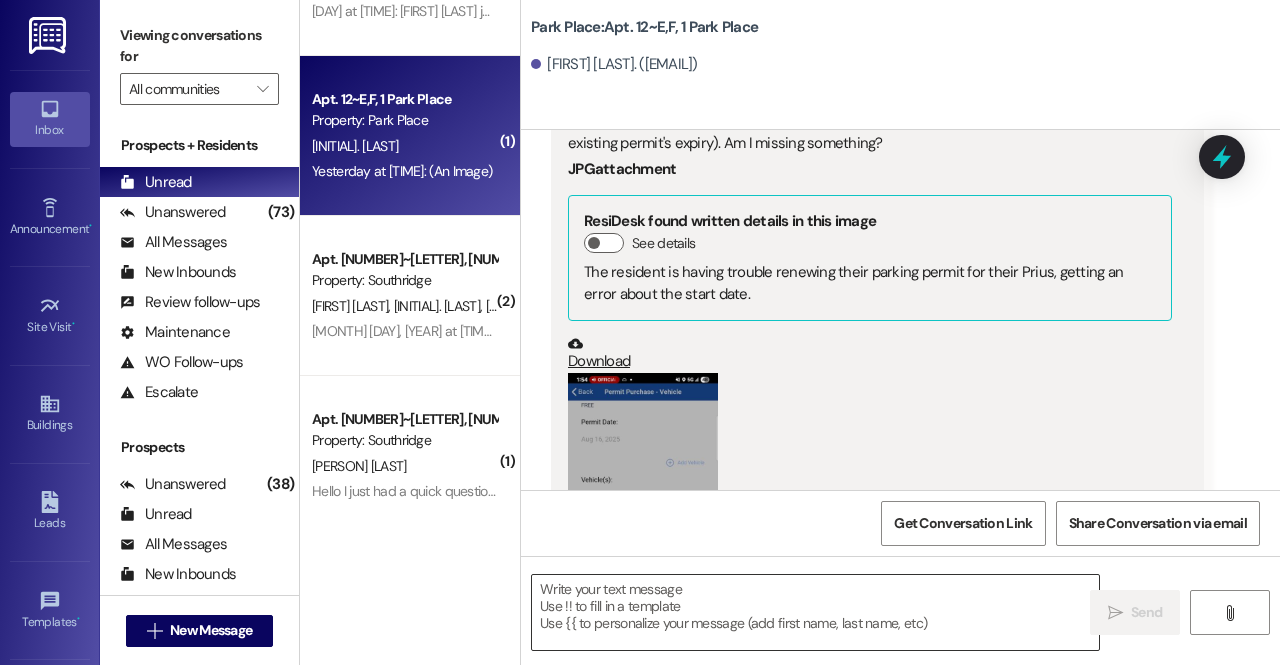 click at bounding box center (815, 612) 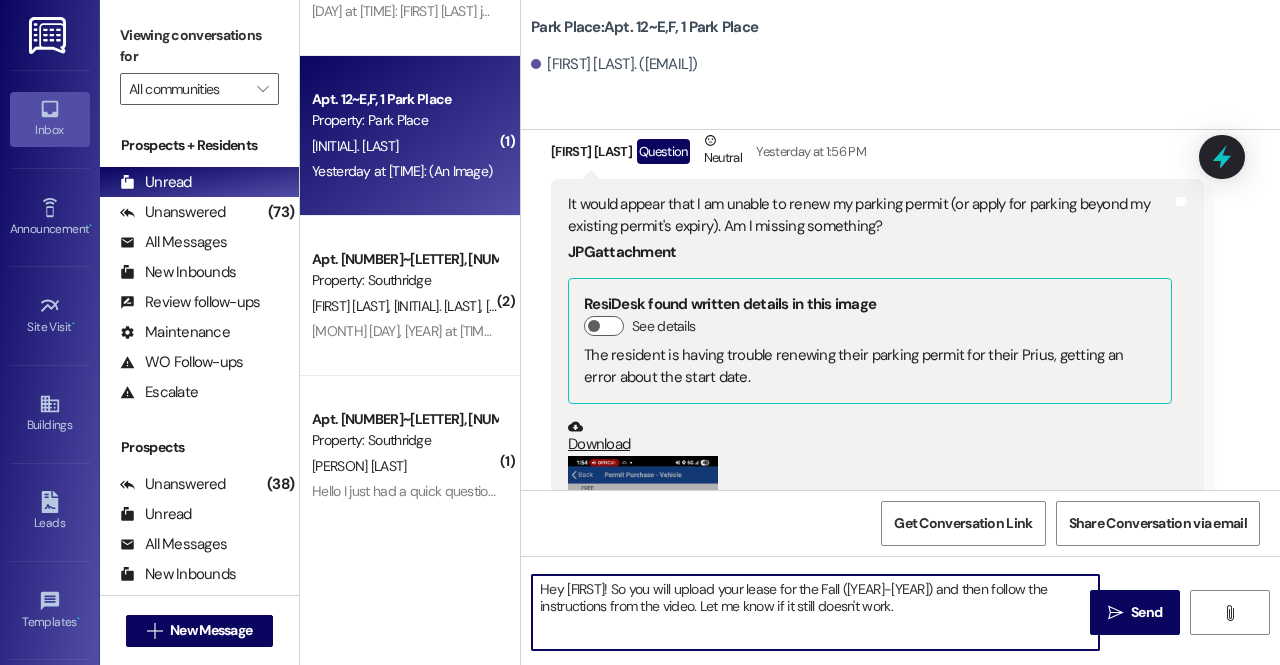 scroll, scrollTop: 112406, scrollLeft: 0, axis: vertical 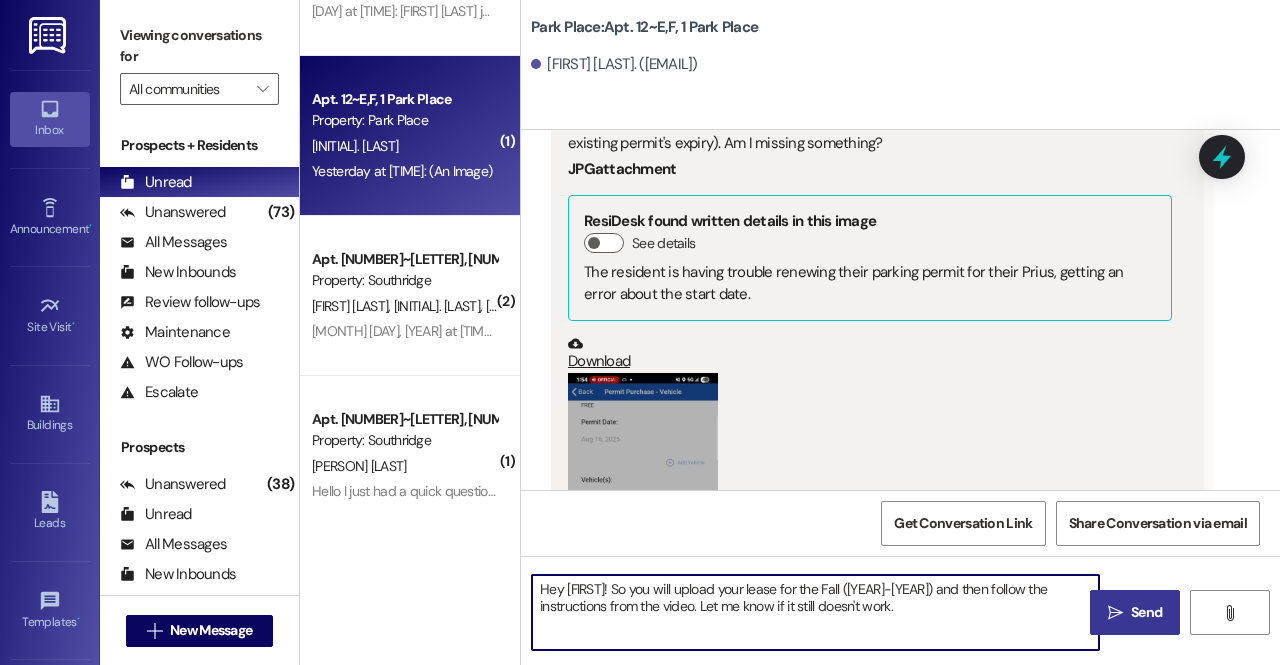 type on "Hey James! So you will upload your lease for the Fall (2025-2026) and then follow the instructions from the video. Let me know if it still doesn't work." 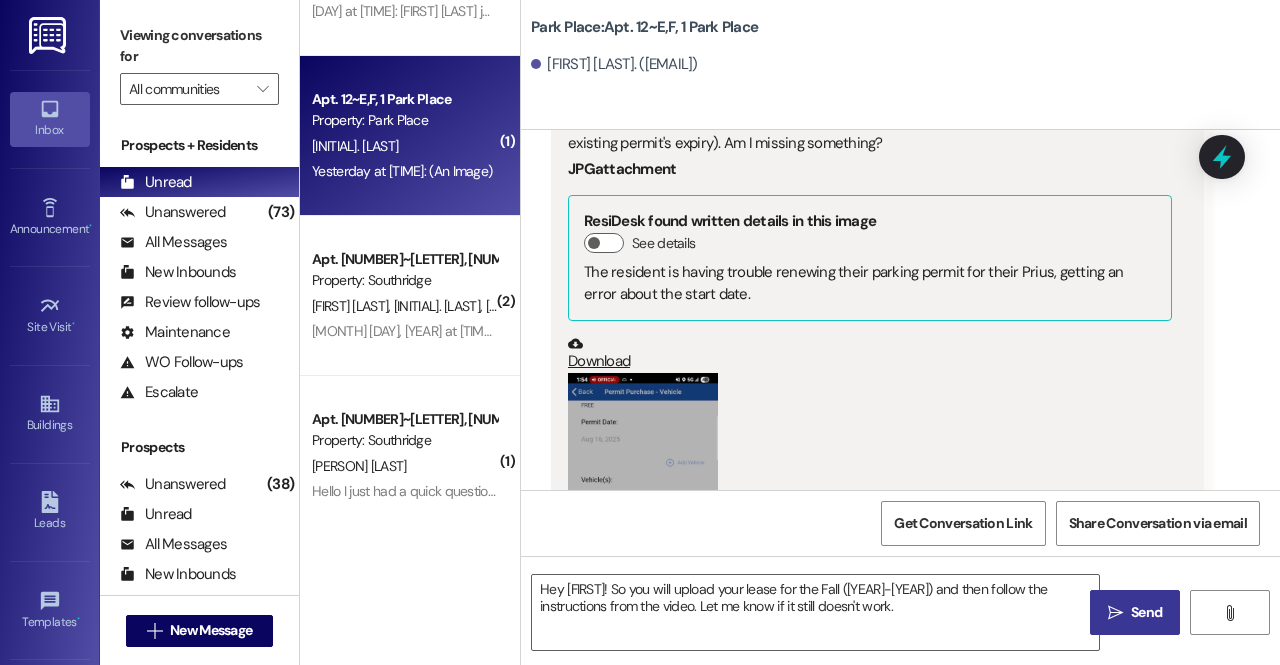 click on "Send" at bounding box center (1146, 612) 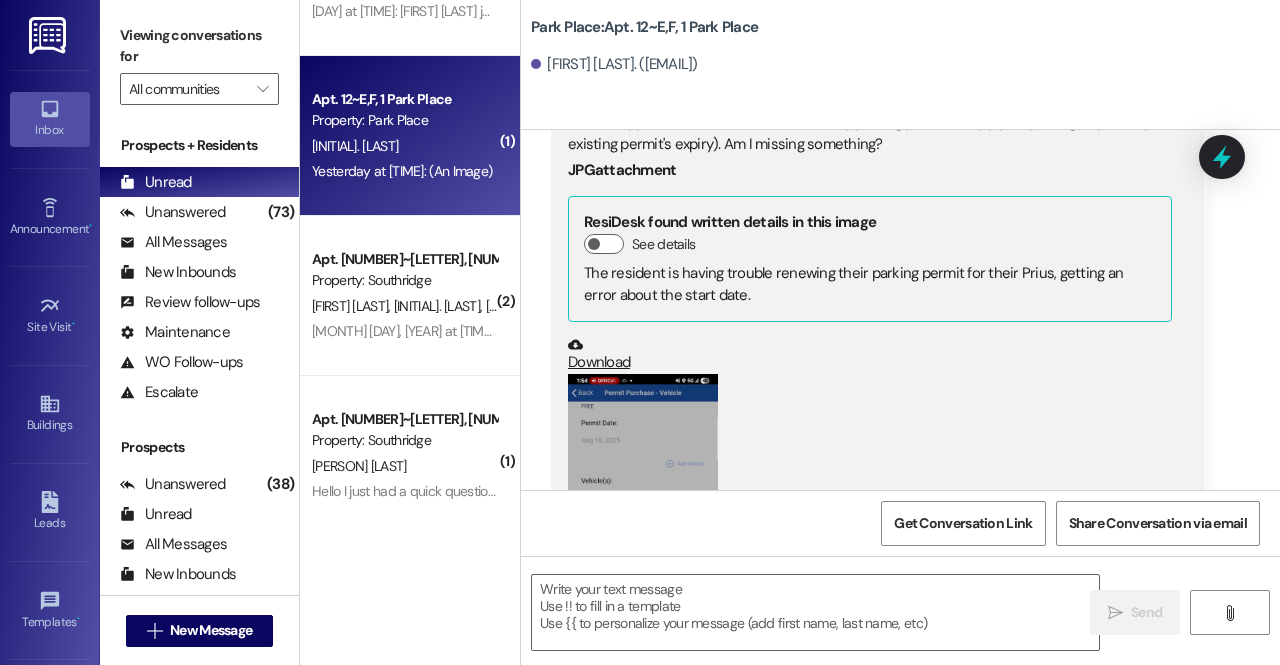 scroll, scrollTop: 112566, scrollLeft: 0, axis: vertical 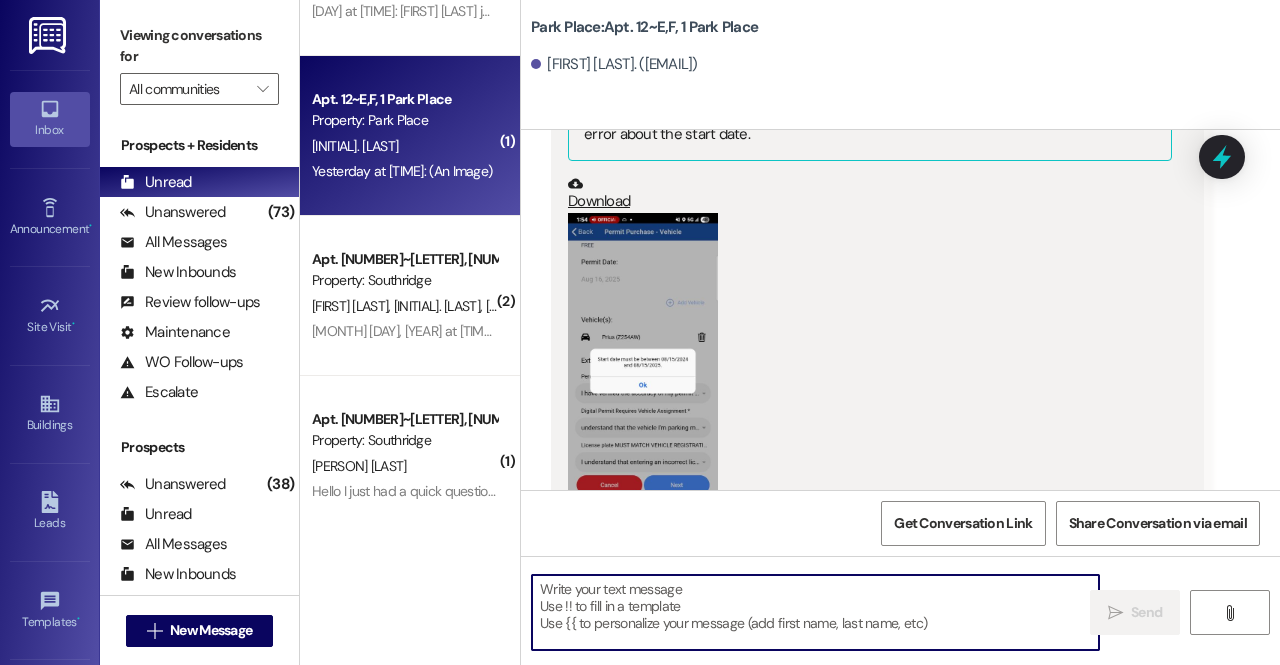 click at bounding box center [815, 612] 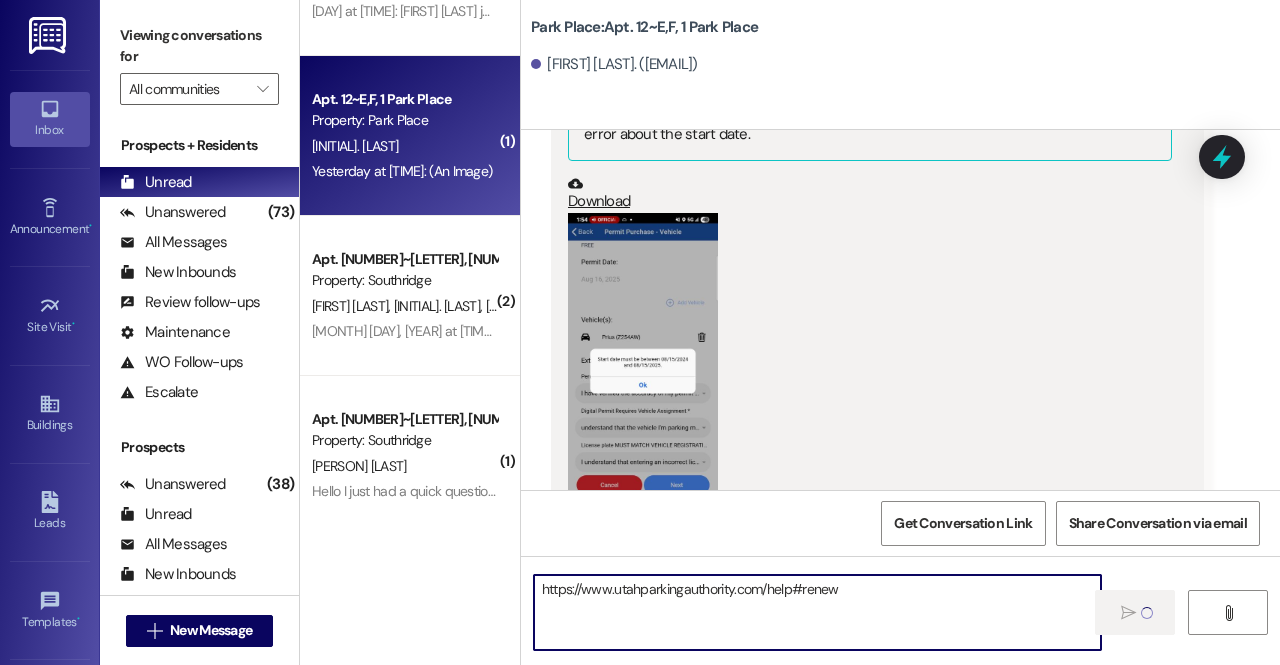 type 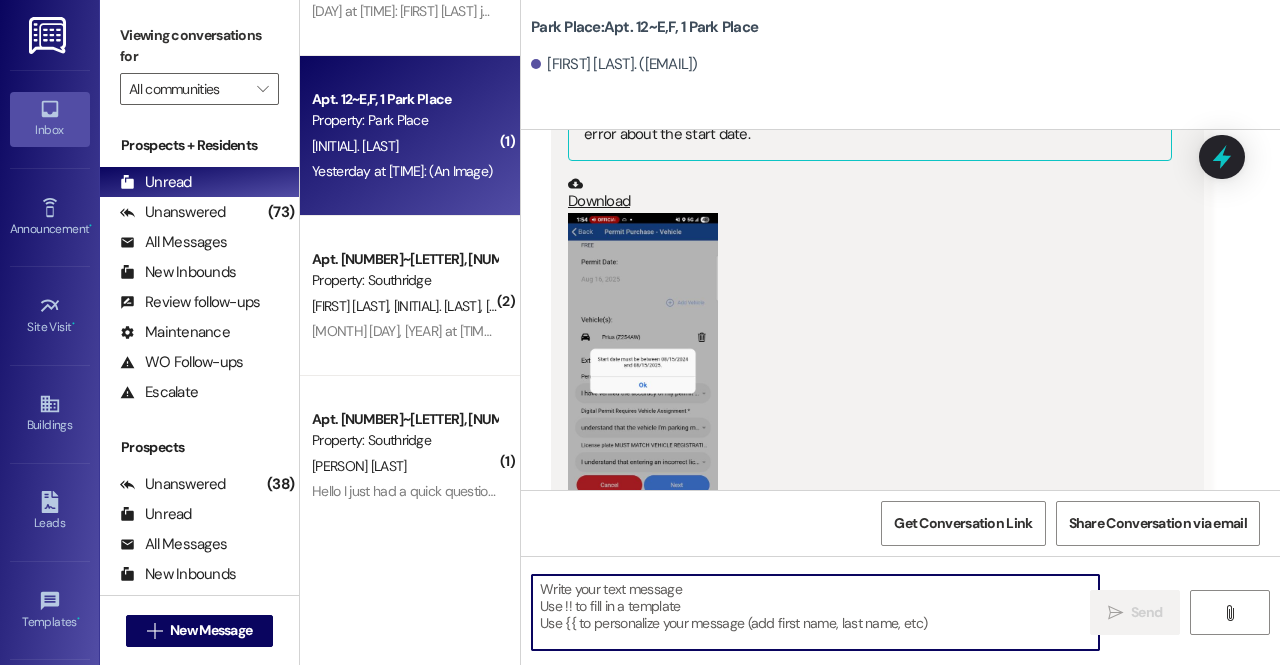 scroll, scrollTop: 112706, scrollLeft: 0, axis: vertical 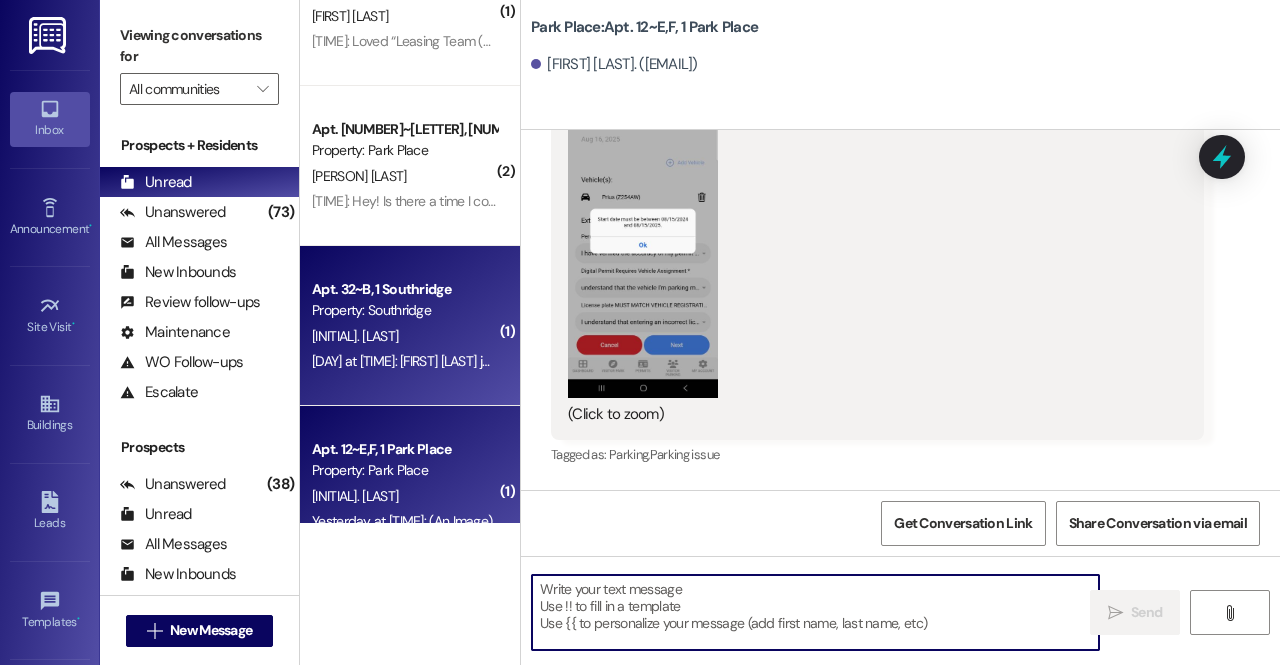 click on "[INITIAL]. [LAST]" at bounding box center (404, 336) 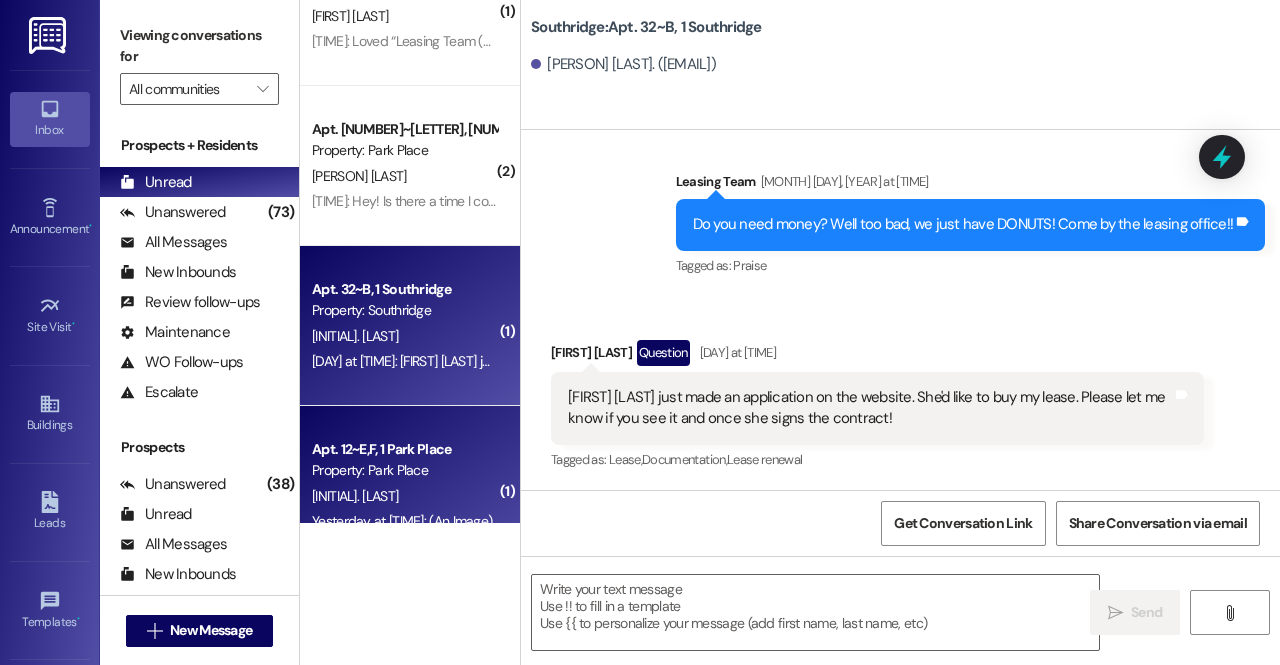 scroll, scrollTop: 31706, scrollLeft: 0, axis: vertical 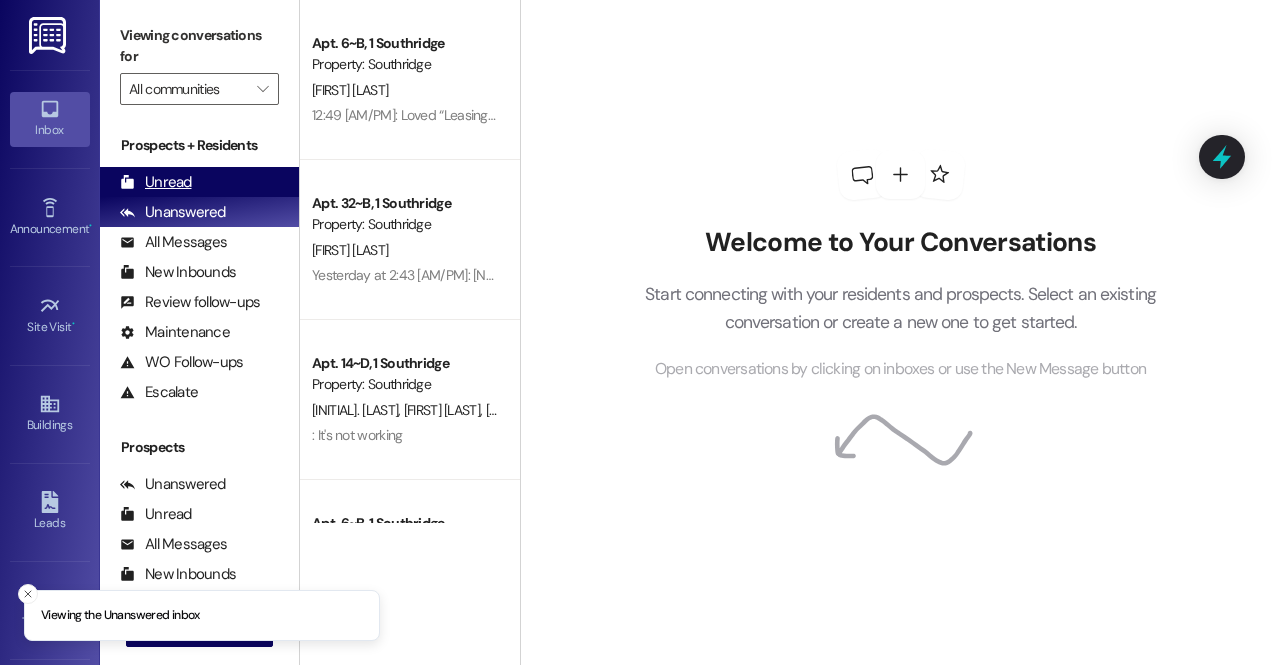 click on "Unread (0)" at bounding box center (199, 182) 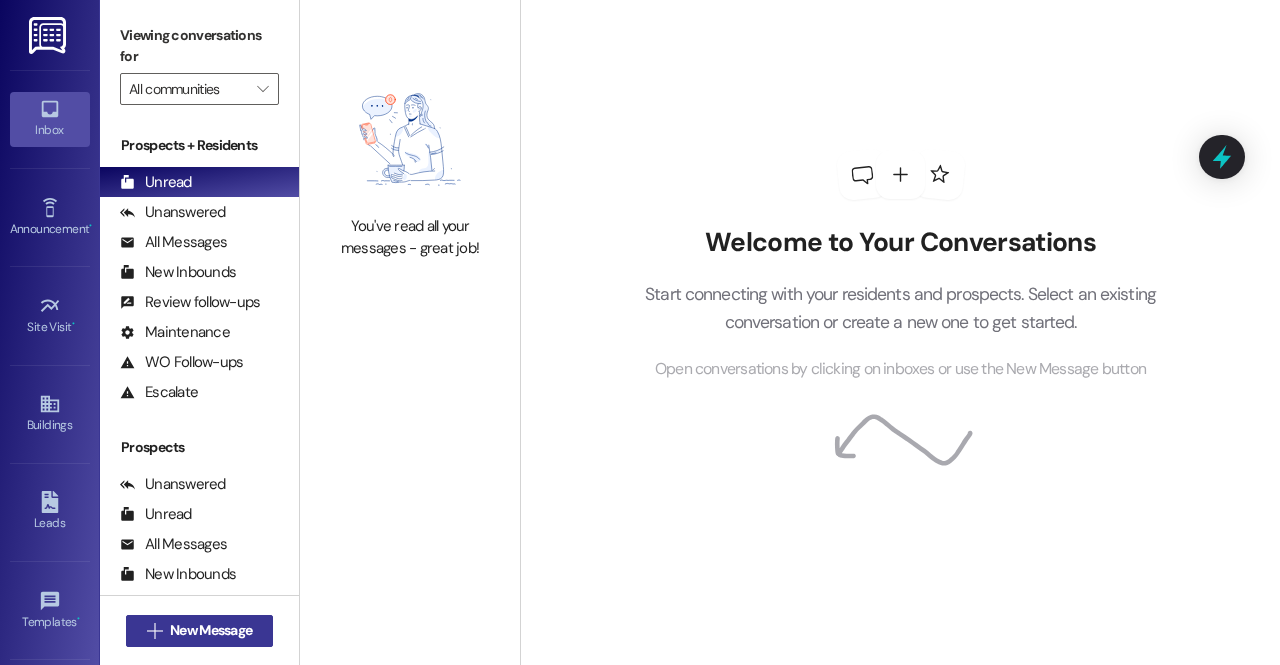 click on "New Message" at bounding box center (211, 630) 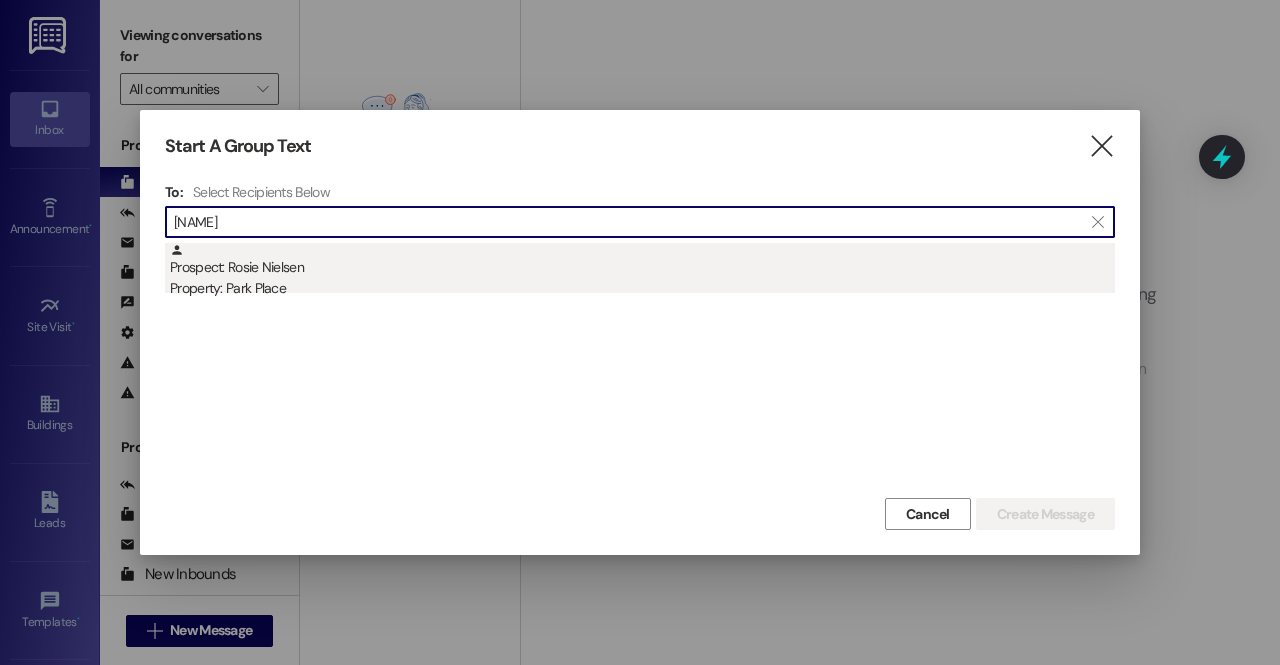 type on "[NAME]" 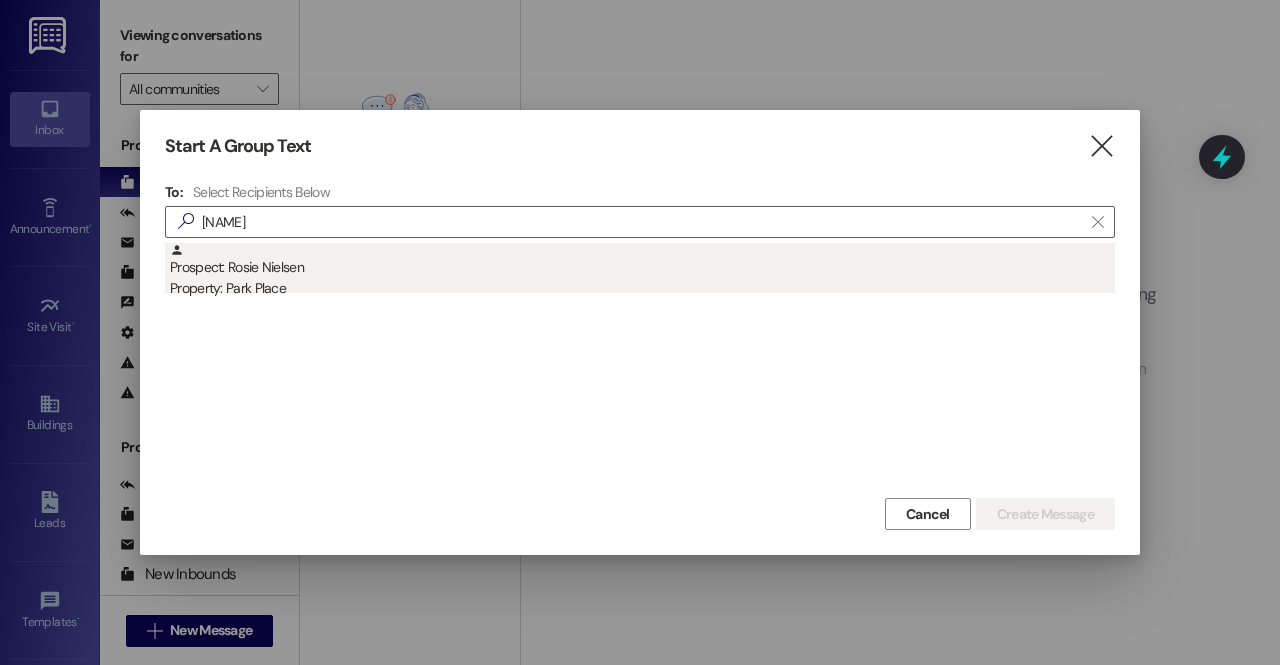click on "Prospect: [NAME] Property: Park Place" at bounding box center [642, 271] 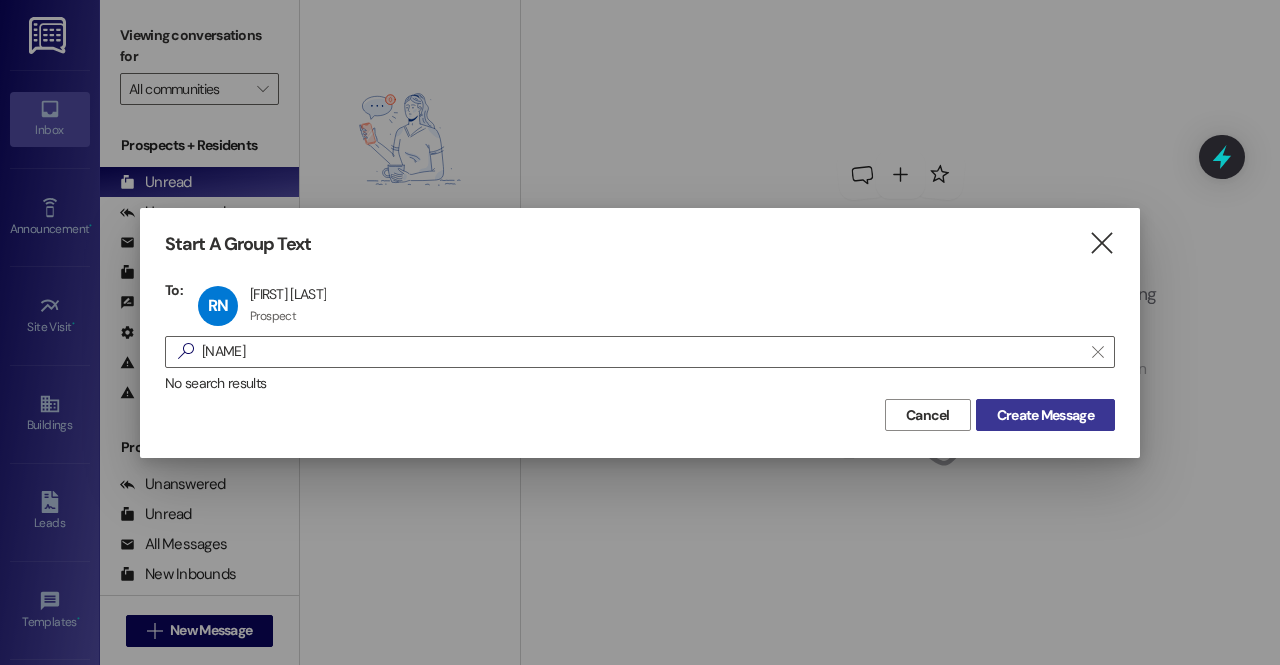 click on "Create Message" at bounding box center (1045, 415) 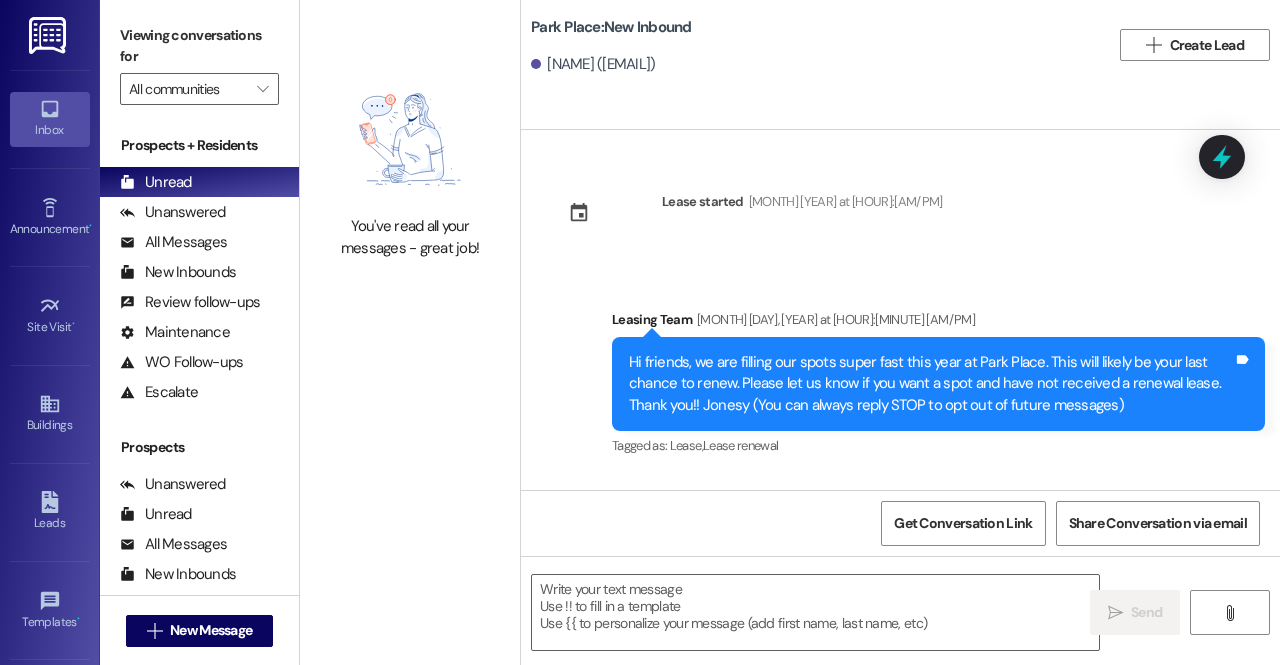scroll, scrollTop: 18092, scrollLeft: 0, axis: vertical 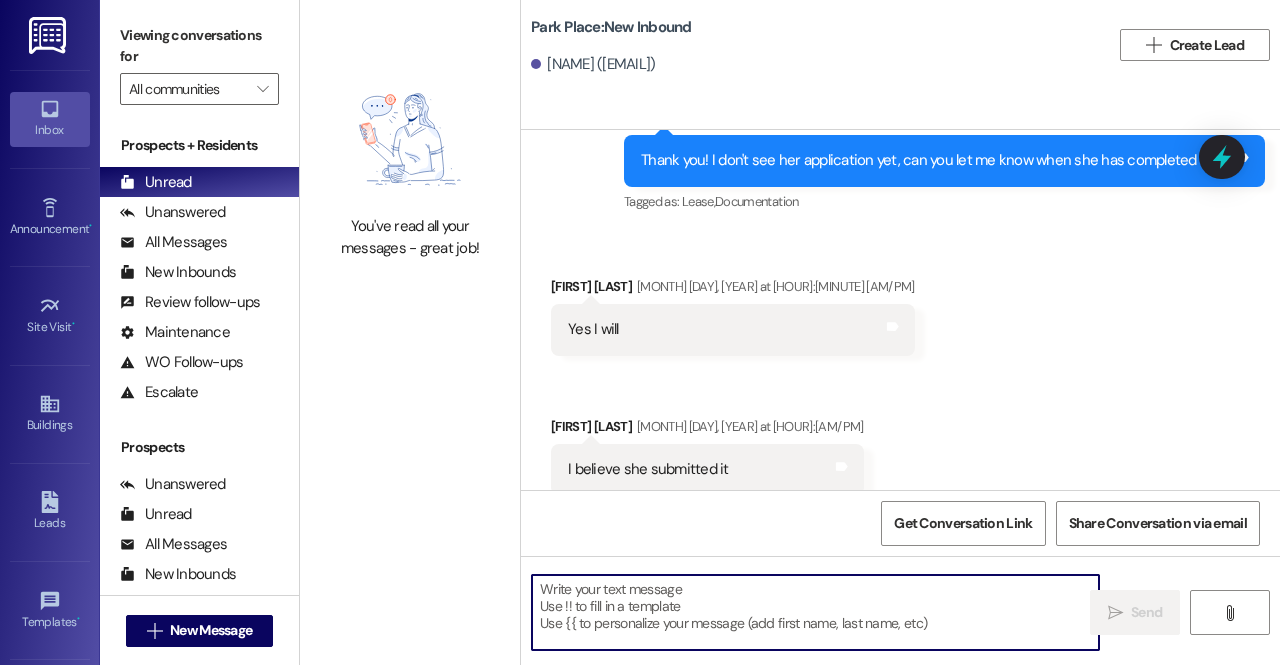 click at bounding box center [815, 612] 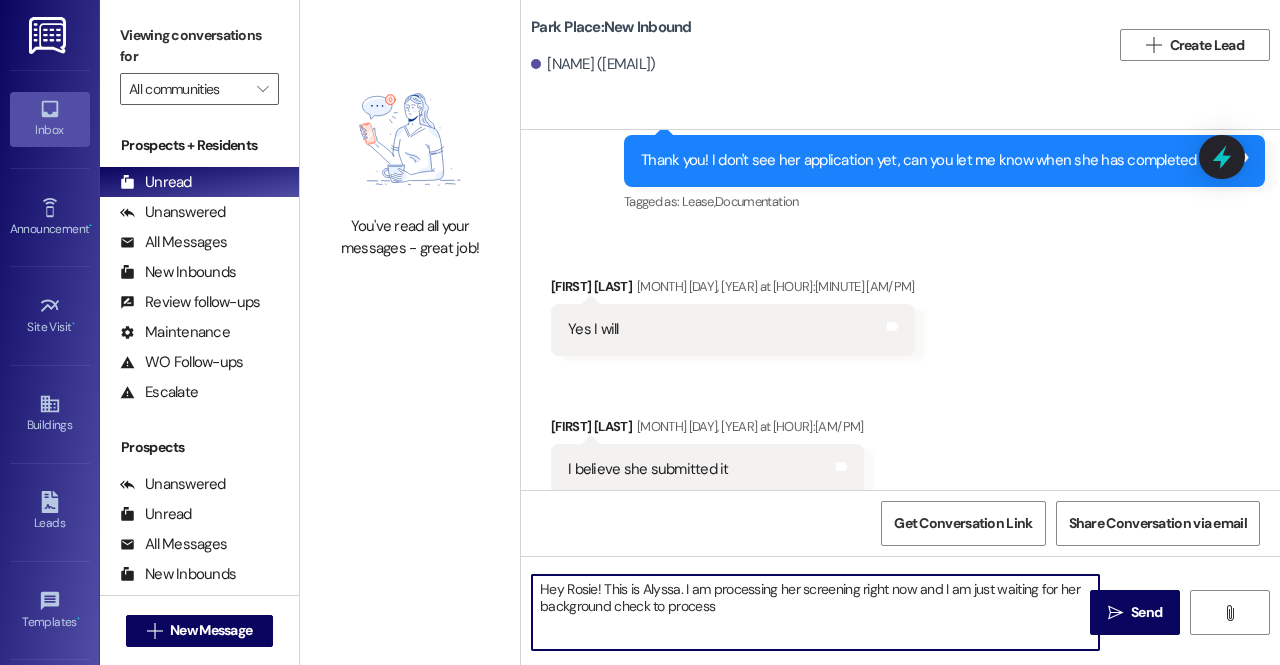 type on "Hey Rosie! This is Alyssa. I am processing her screening right now and I am just waiting for her background check to process." 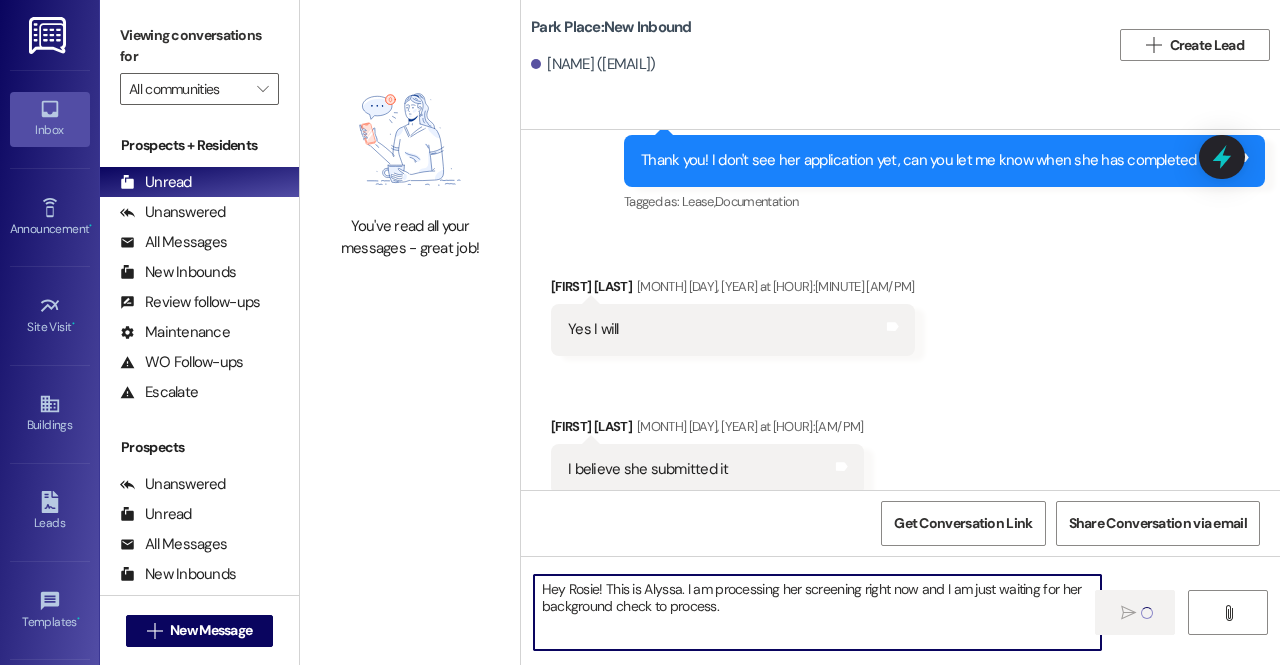 type 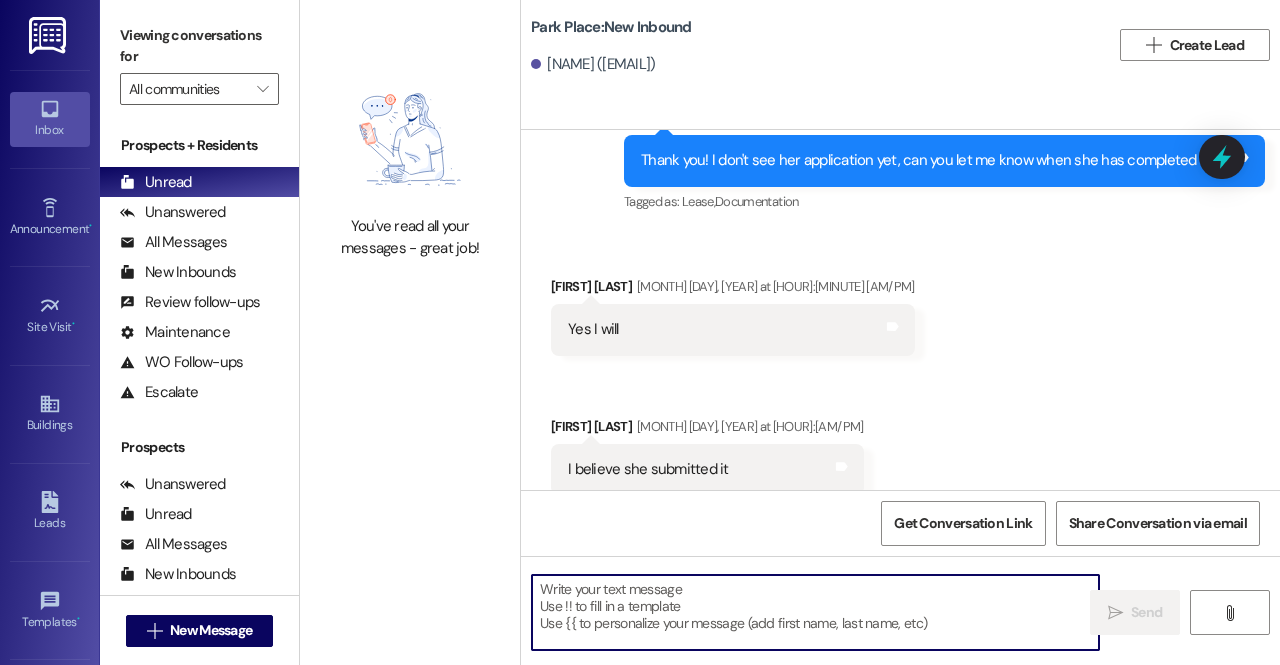scroll, scrollTop: 18091, scrollLeft: 0, axis: vertical 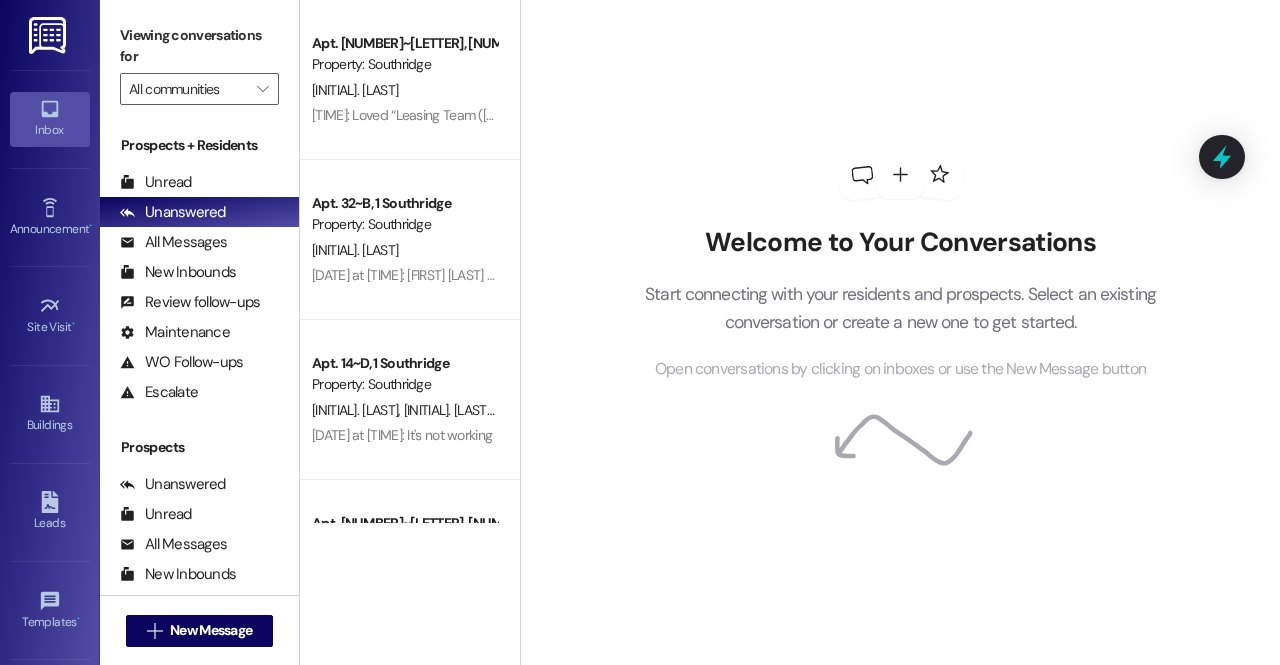 click on "Prospects + Residents Unread (0) Unread: Any message you haven't read yet will show up here Unanswered (0) Unanswered: ResiDesk identifies open questions and unanswered conversations so you can respond to them. All Messages (undefined) All Messages: This is your inbox. All of your tenant messages will show up here. New Inbounds (0) New Inbounds: If you publicly post your ResiDesk number, all new inbound messages from people who do not currently have a lease and are not currently prospects the last 45 days will surface here. Review follow-ups (undefined) Review follow-ups: ResiDesk identifies open review candidates and conversations so you can respond to them. Maintenance (undefined) Maintenance: ResiDesk identifies conversations around maintenance or work orders from the last 14 days so you can respond to them. WO Follow-ups (undefined) WO Follow-ups: ResiDesk identifies follow-ups around maintenance or work orders from the last 7 days so you can respond to them. Escalate (undefined)" at bounding box center [199, 271] 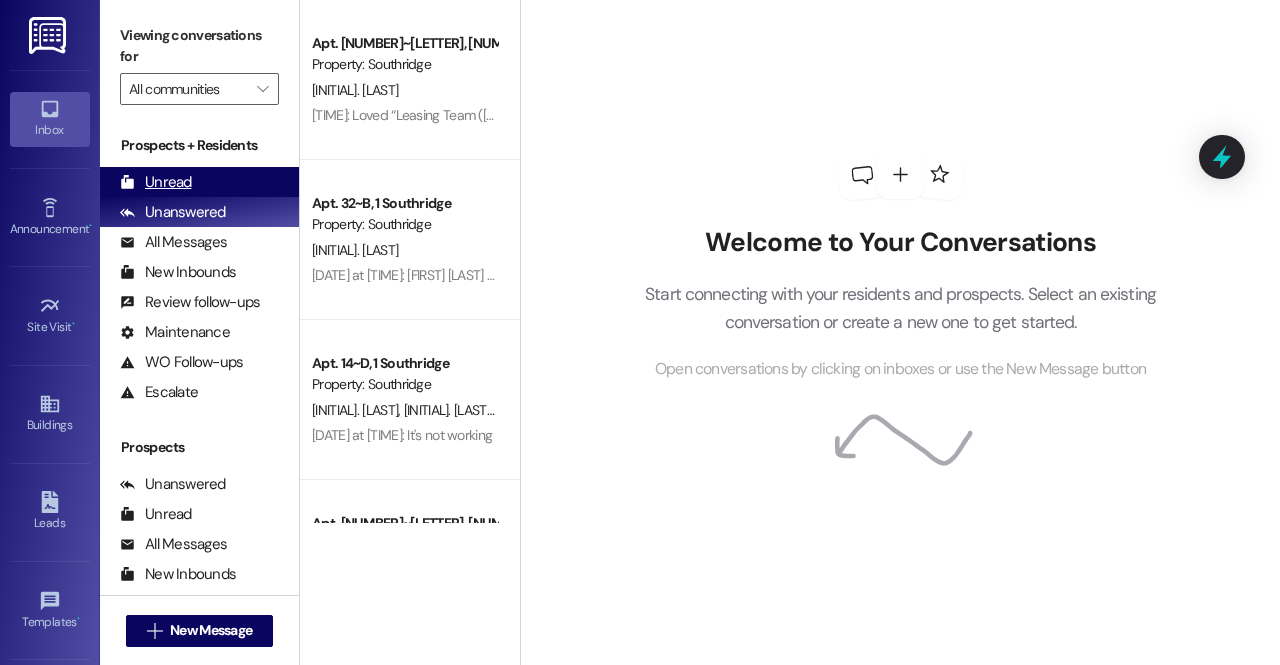 click on "Unread (0)" at bounding box center [199, 182] 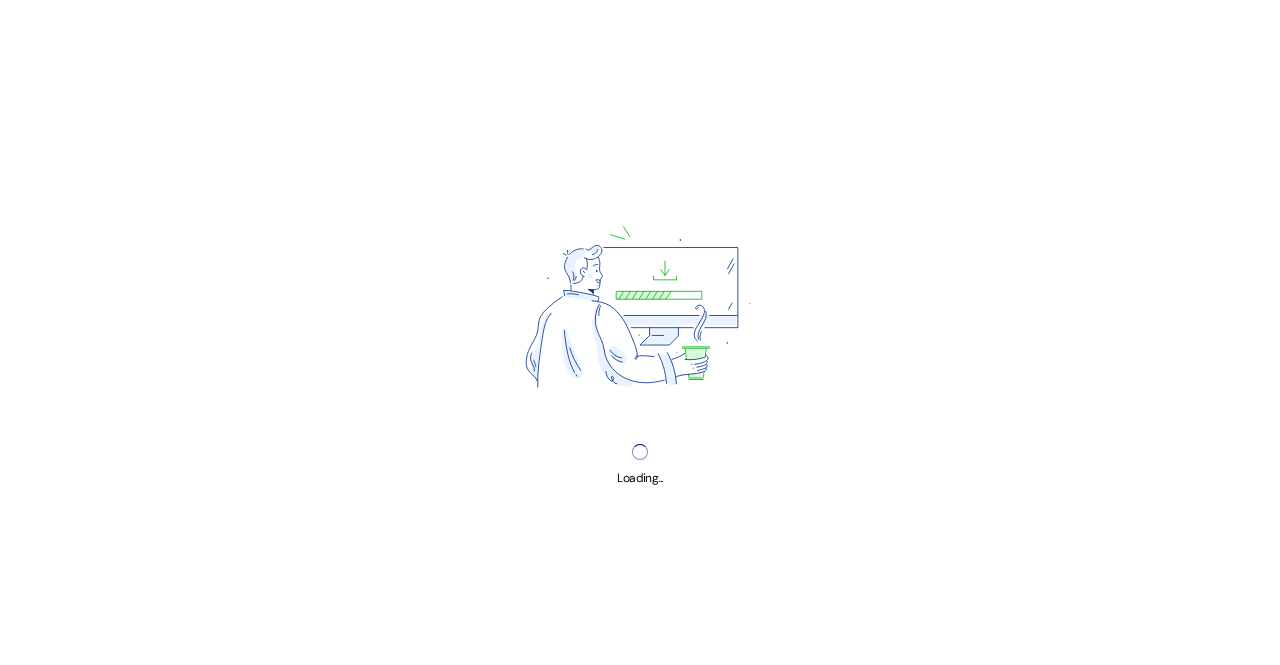 scroll, scrollTop: 0, scrollLeft: 0, axis: both 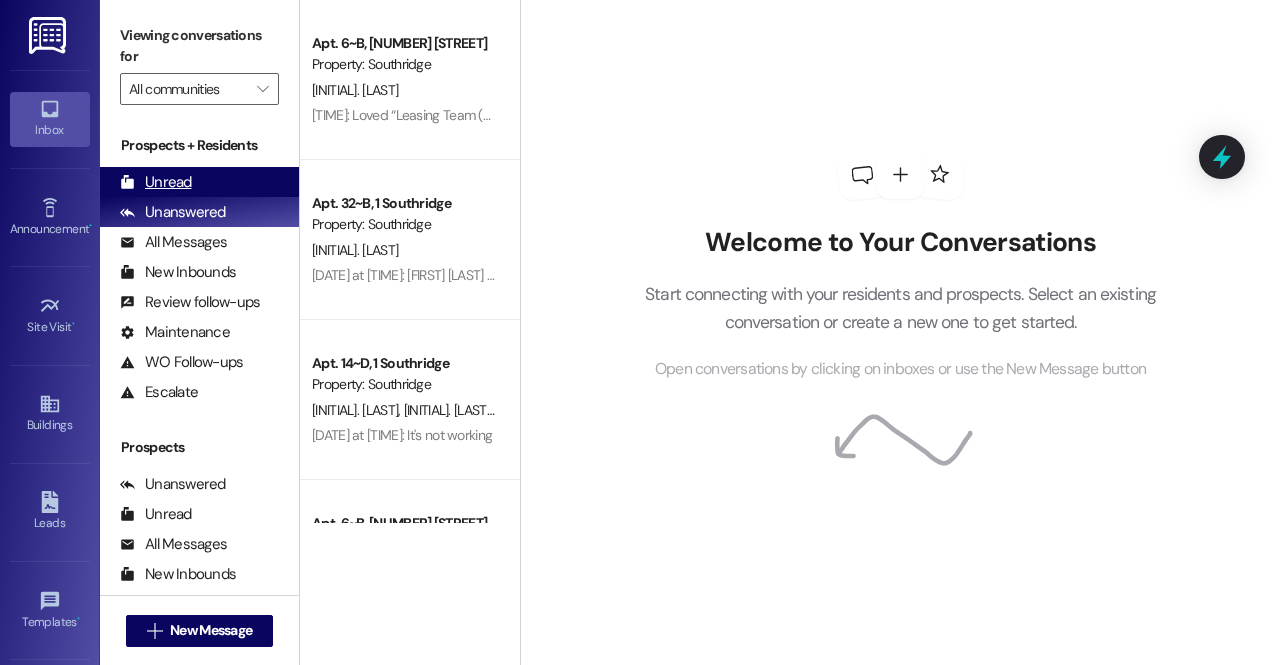 click on "Unread" at bounding box center [156, 182] 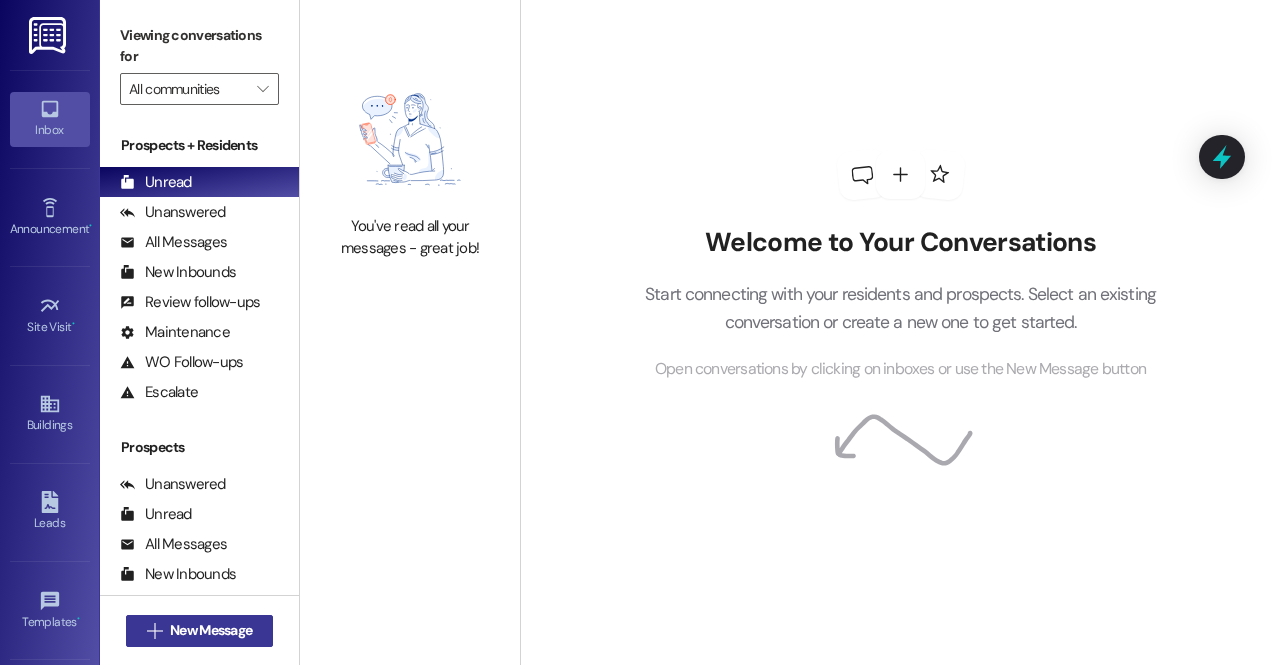 click on "New Message" at bounding box center (211, 630) 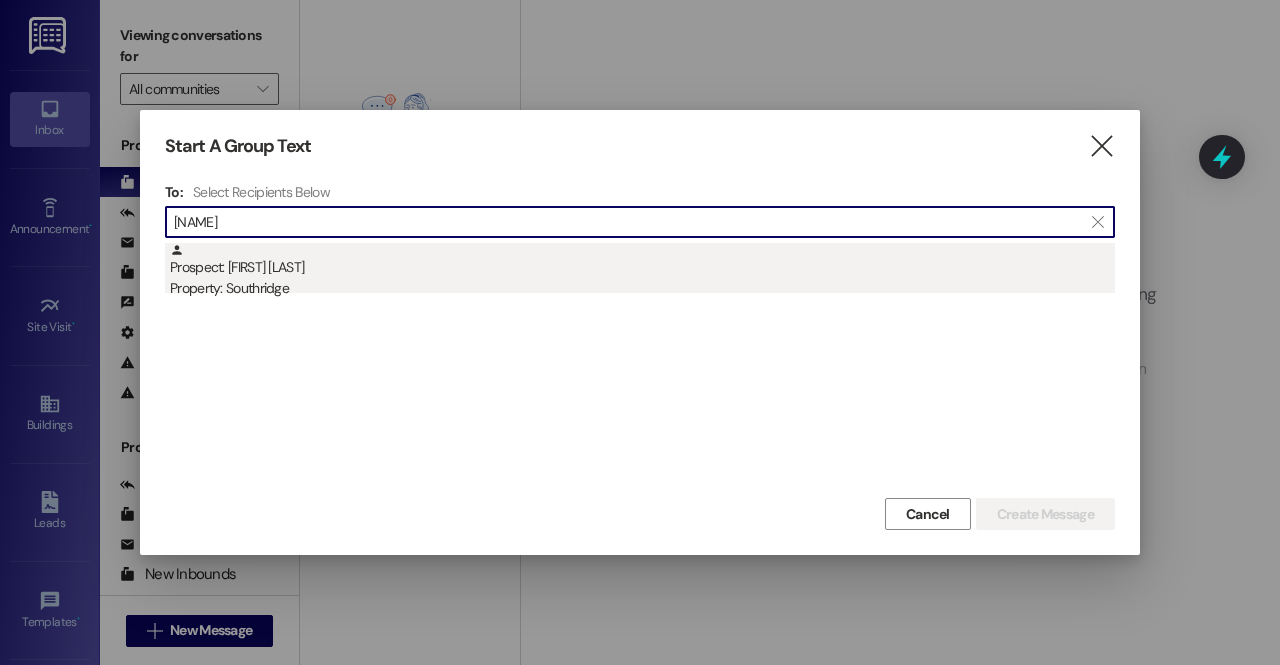 type on "naia" 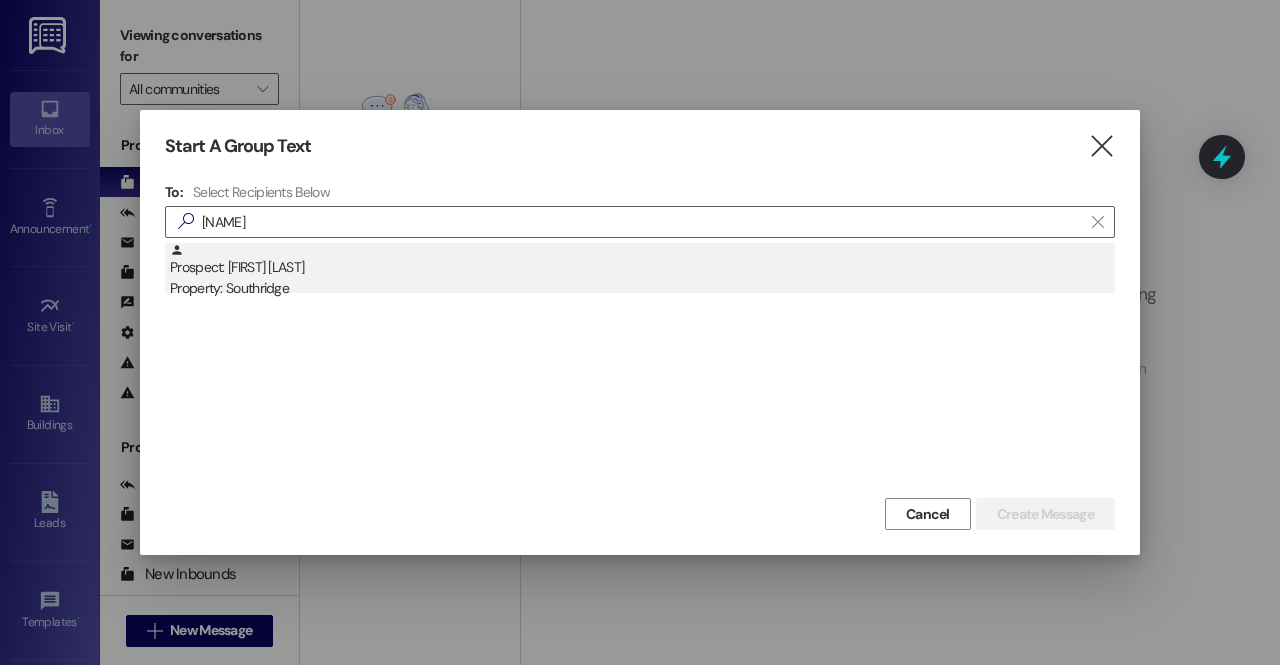 click on "Prospect: Naia Cheney Property: Southridge" at bounding box center (642, 271) 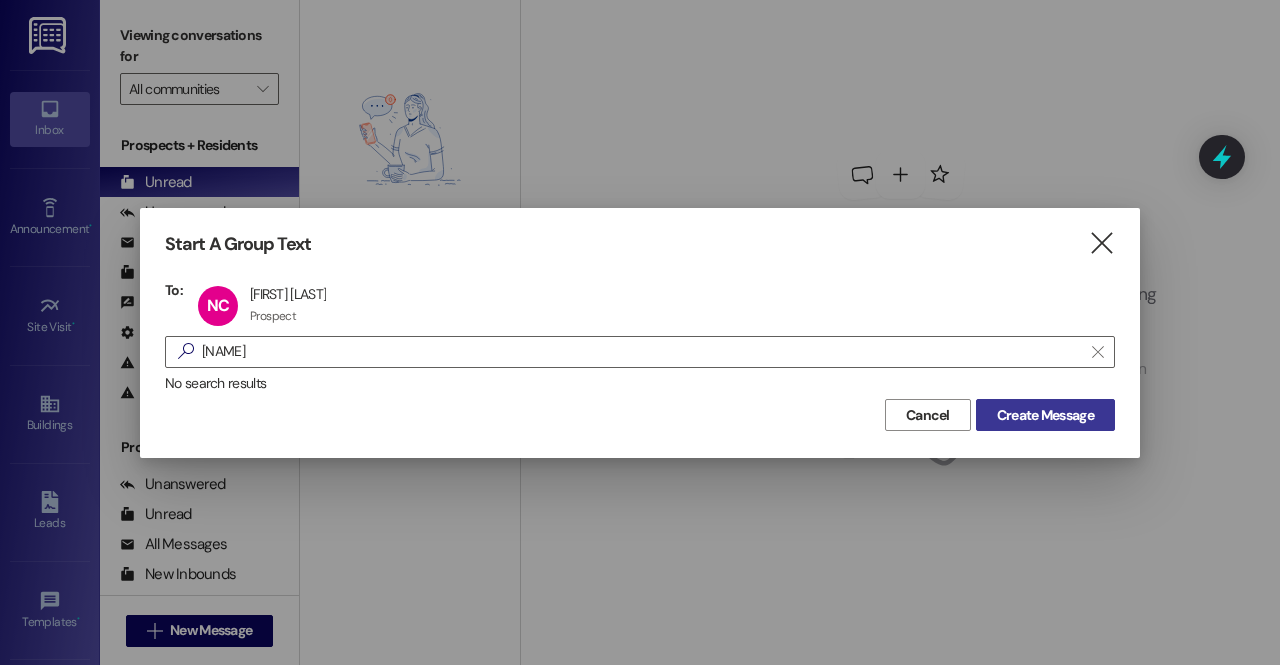 click on "Create Message" at bounding box center (1045, 415) 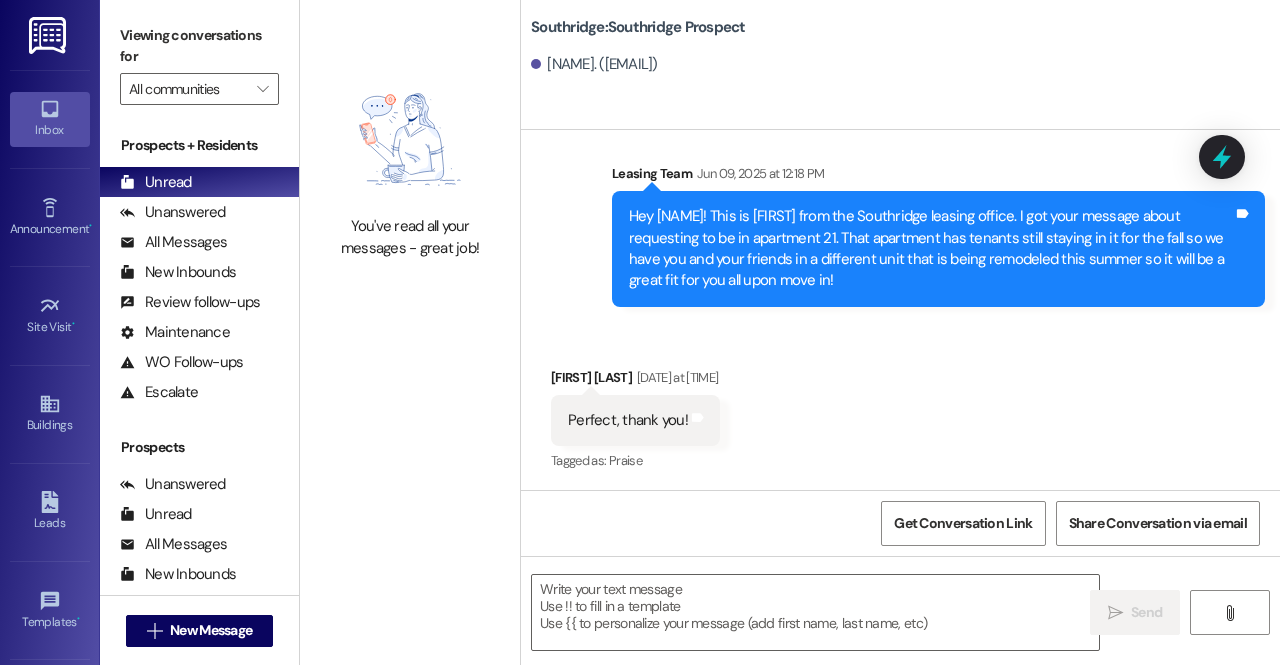 scroll, scrollTop: 326, scrollLeft: 0, axis: vertical 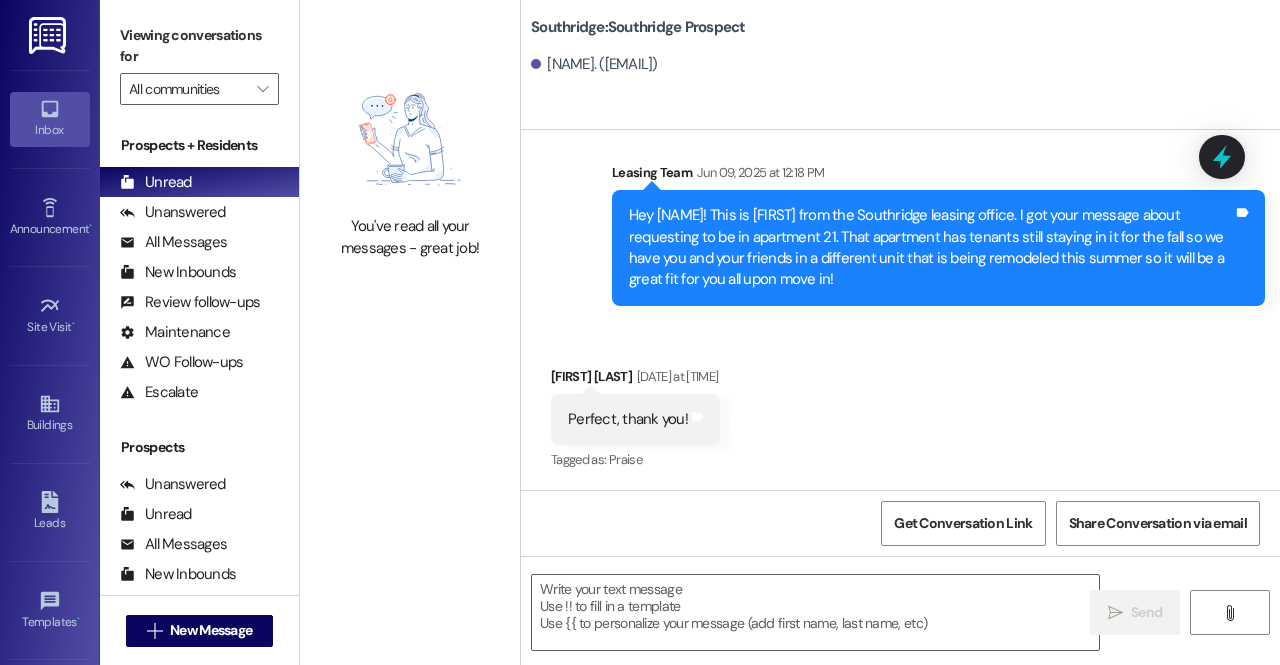 click on " Send " at bounding box center [900, 631] 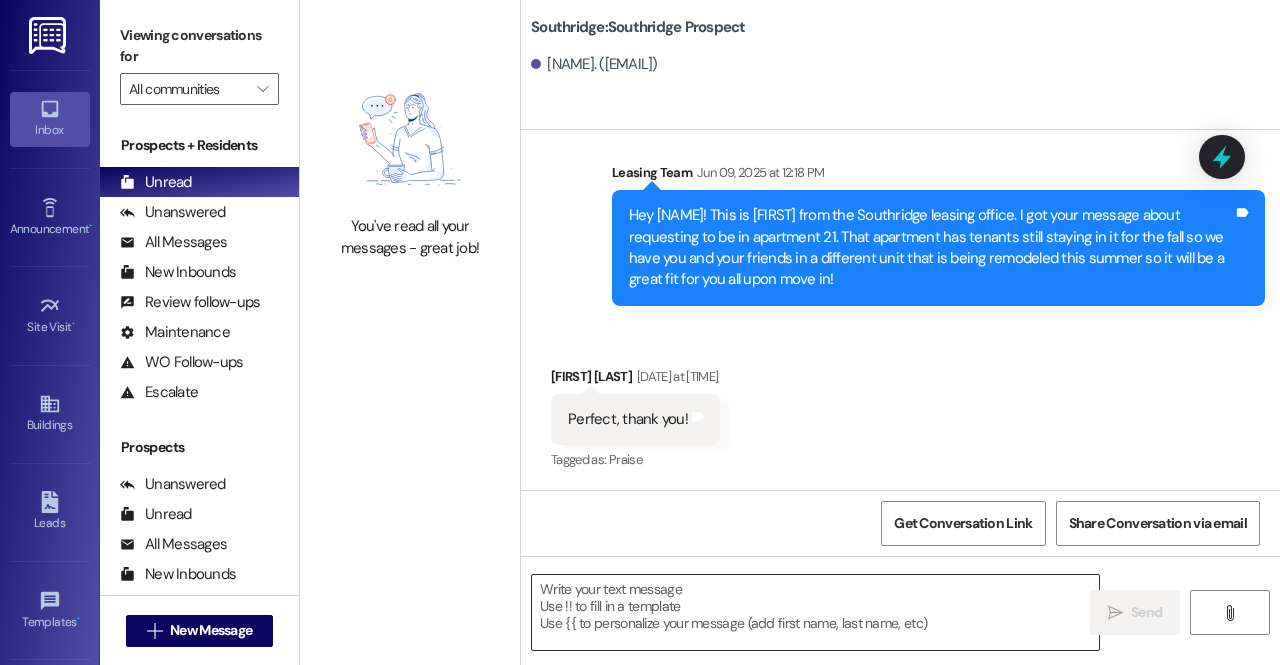 click at bounding box center [815, 612] 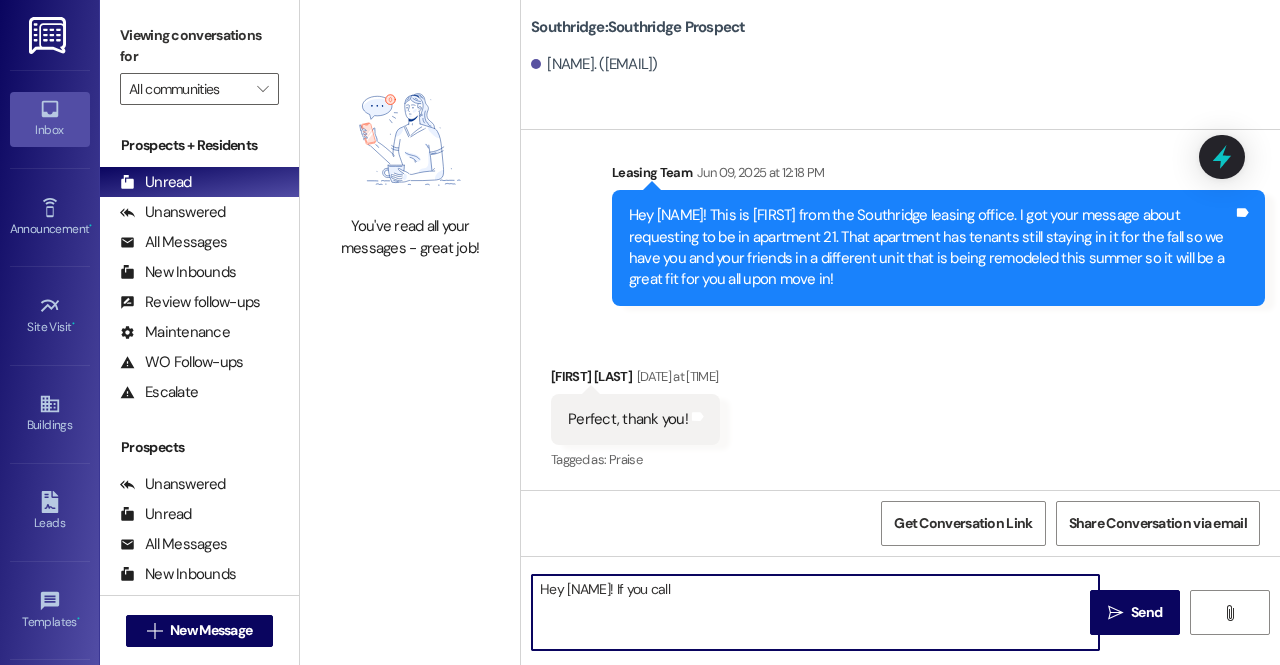 paste on "(801) 377-8200" 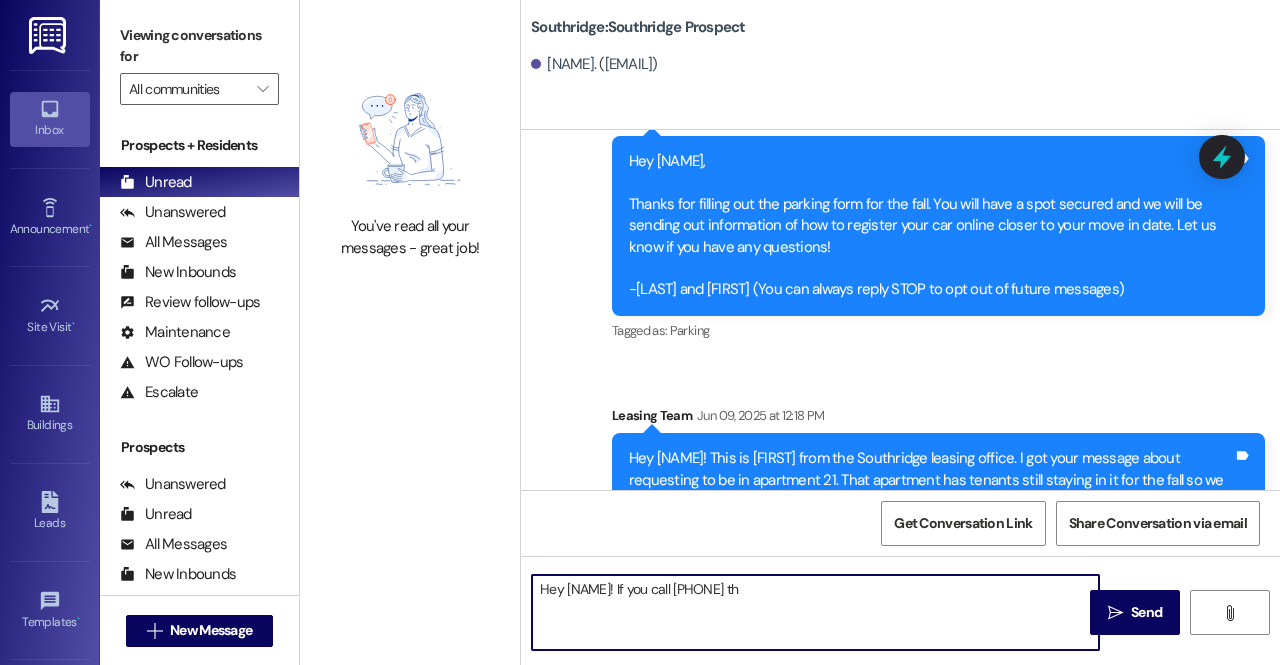 scroll, scrollTop: 326, scrollLeft: 0, axis: vertical 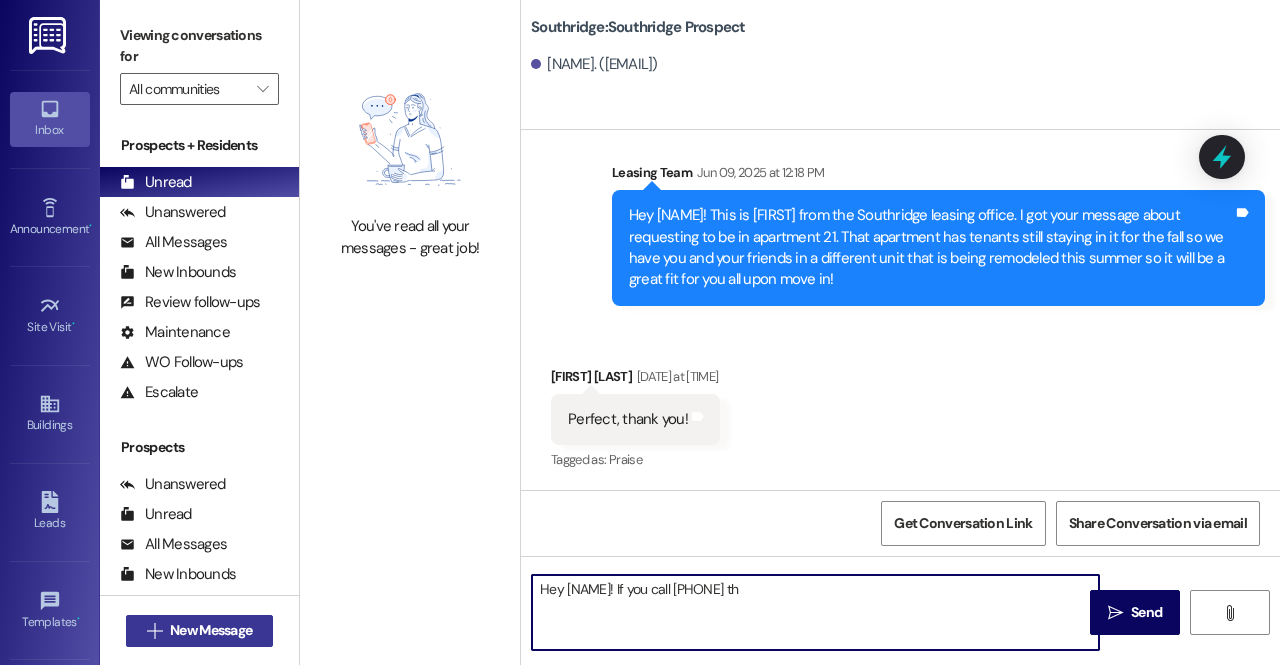 type on "Hey Naia! If you call (801) 377-8200 th" 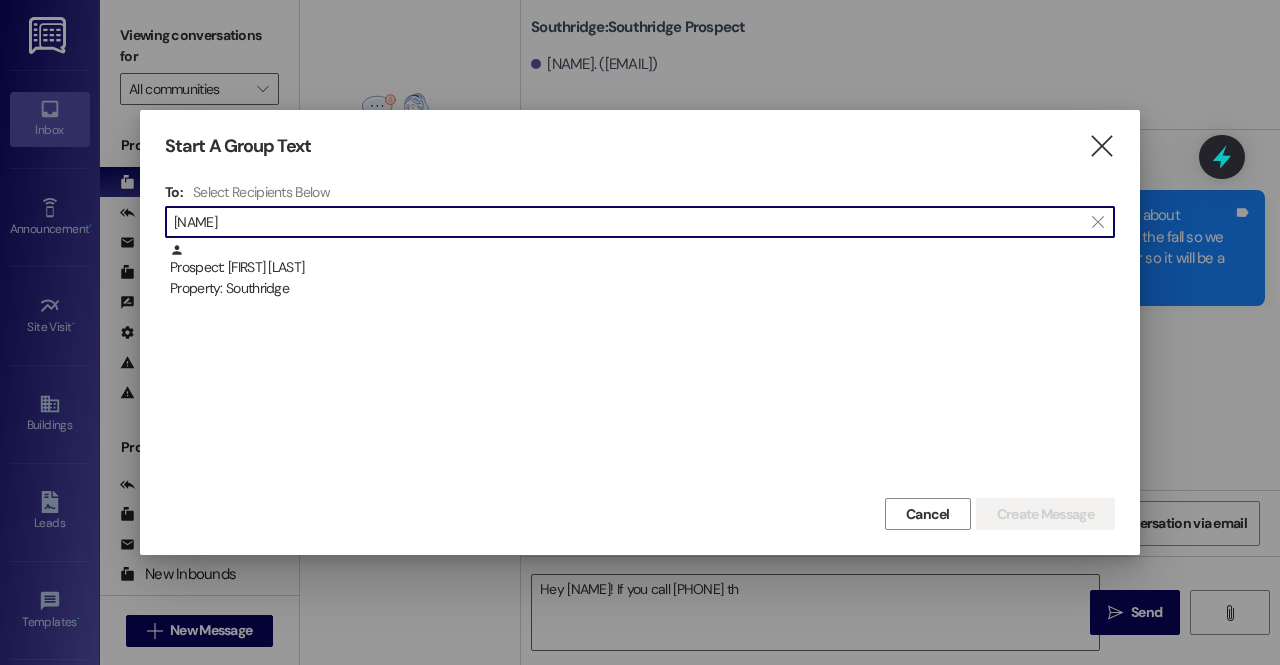 type on "naia" 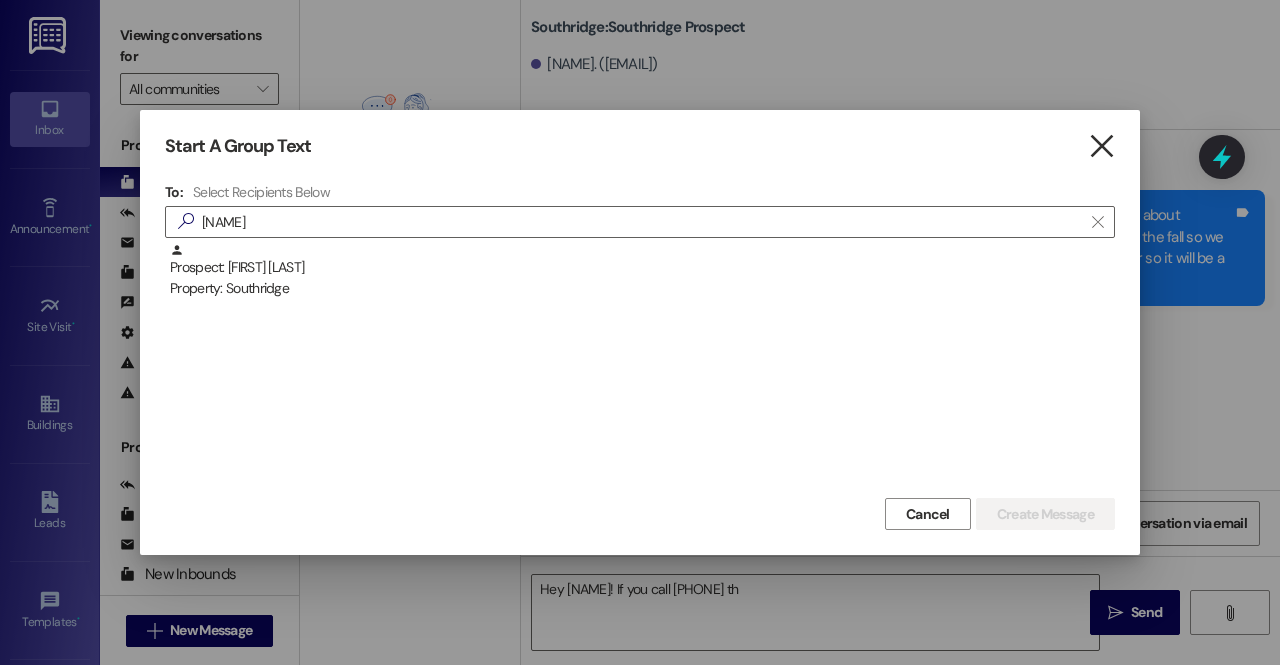 click on "" at bounding box center (1101, 146) 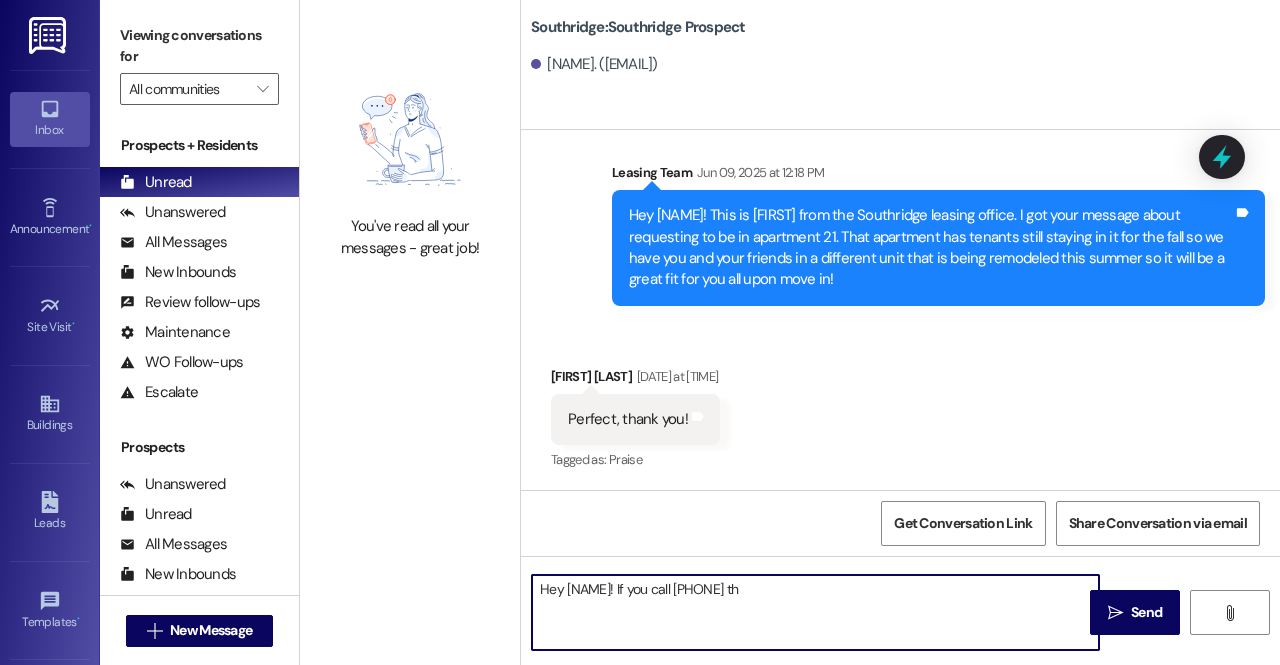 drag, startPoint x: 774, startPoint y: 595, endPoint x: 206, endPoint y: 590, distance: 568.02203 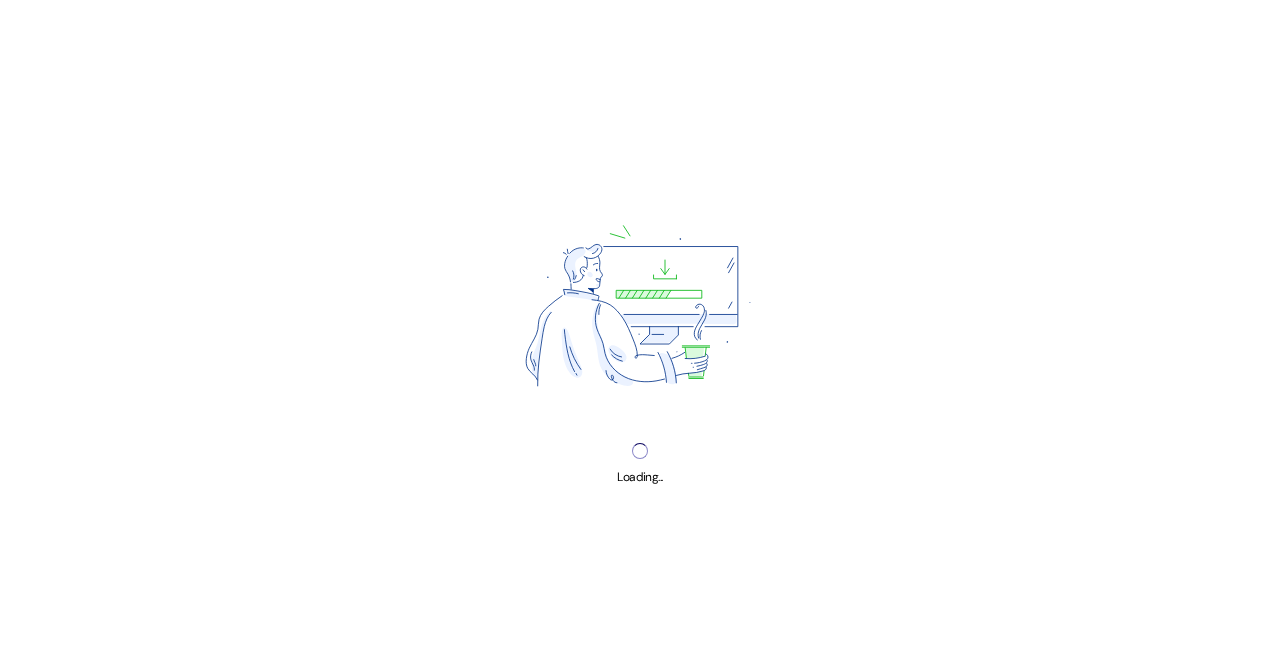 scroll, scrollTop: 0, scrollLeft: 0, axis: both 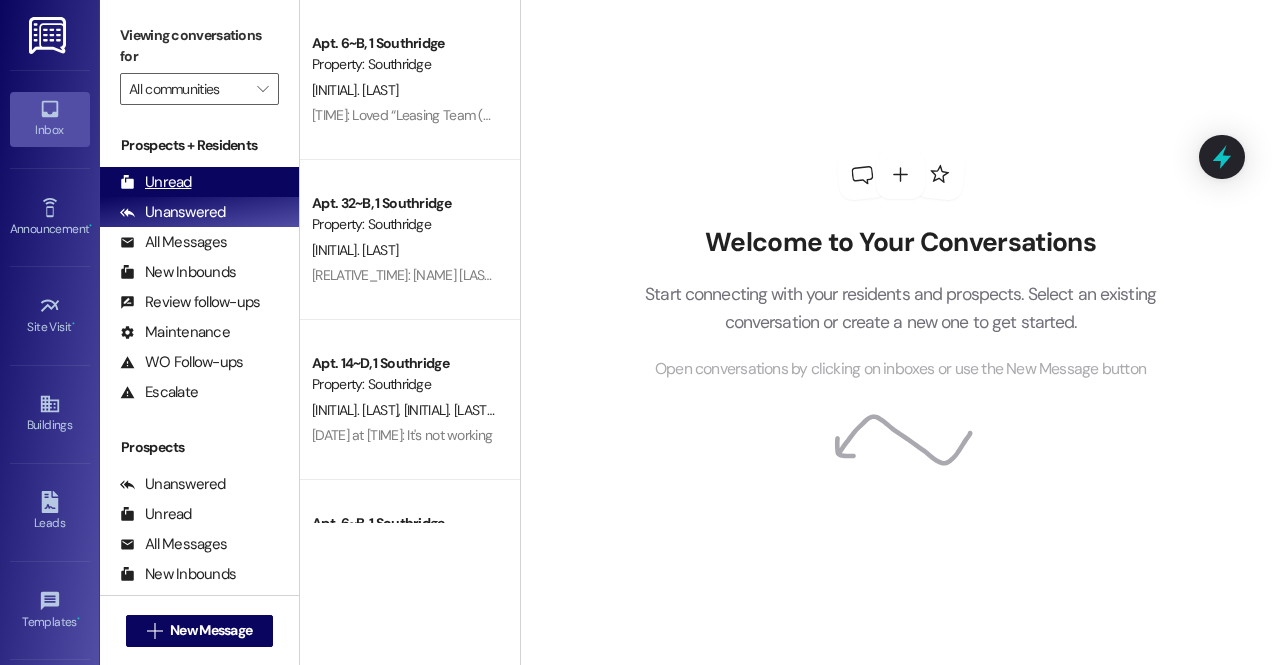 click on "Unread (0)" at bounding box center (199, 182) 